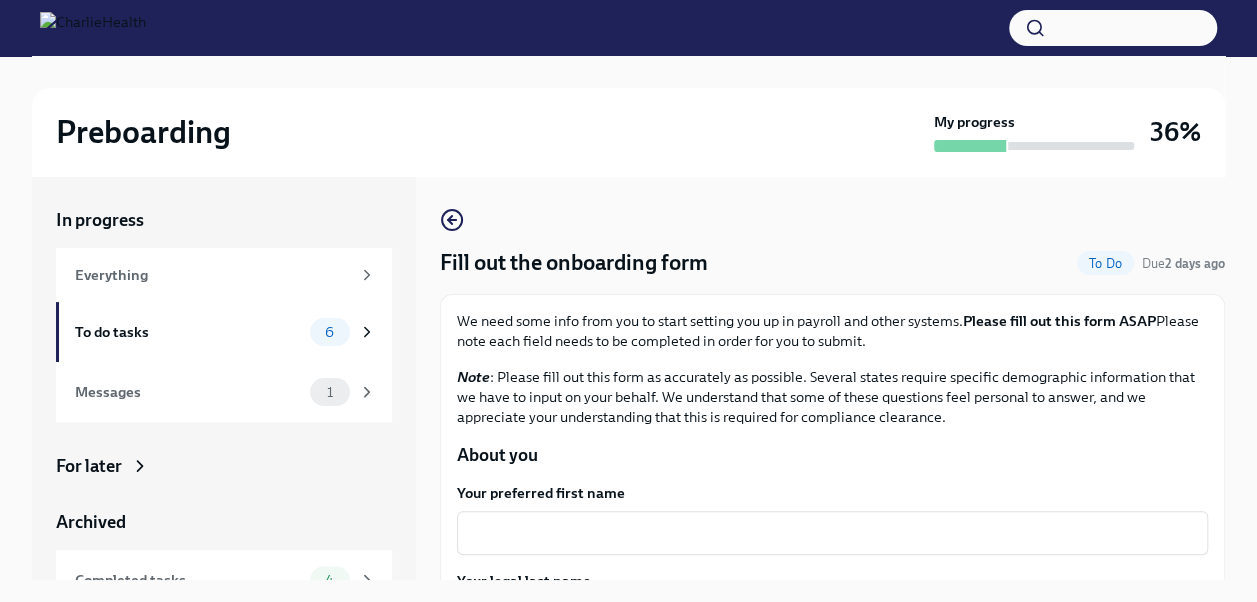 scroll, scrollTop: 34, scrollLeft: 0, axis: vertical 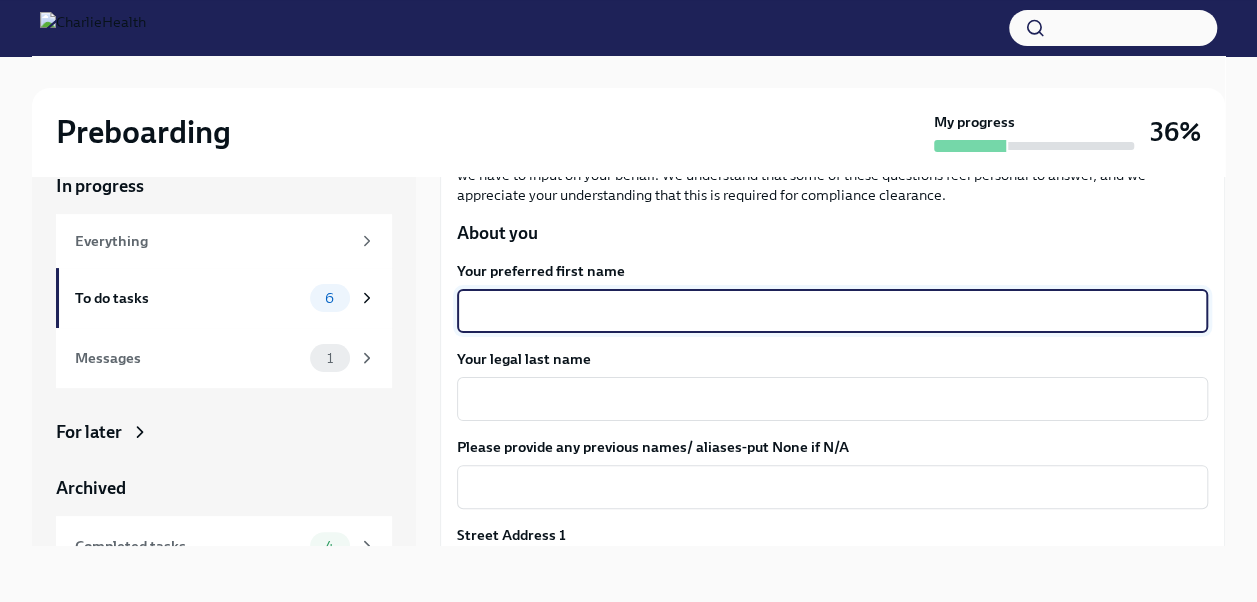 click on "Your preferred first name" at bounding box center [832, 311] 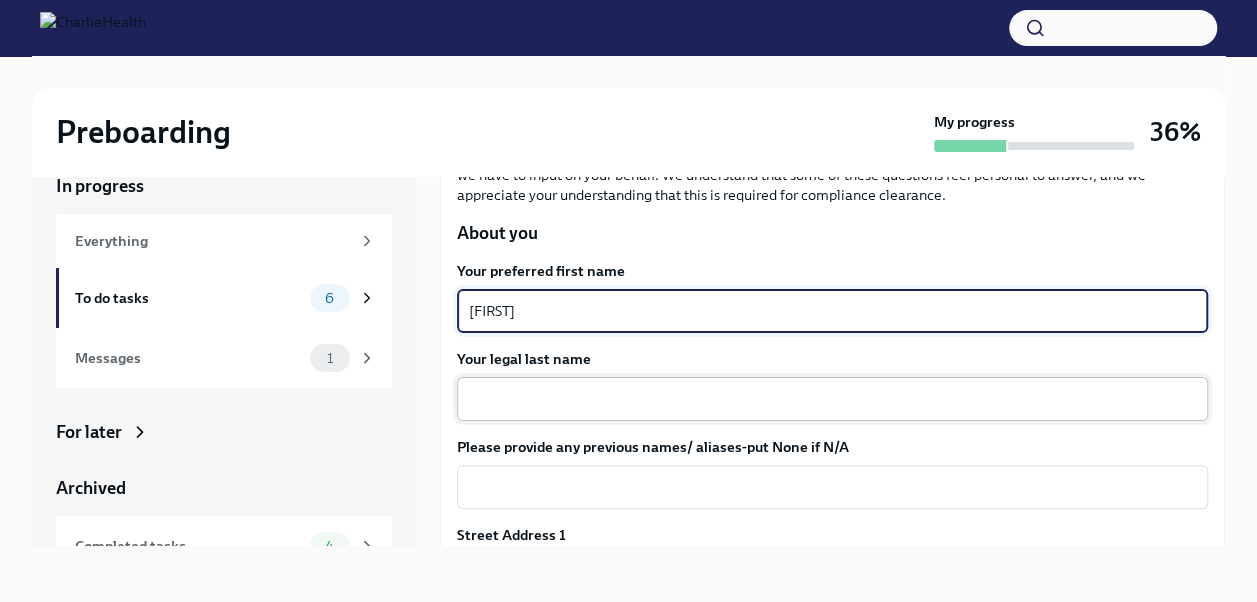type on "[FIRST]" 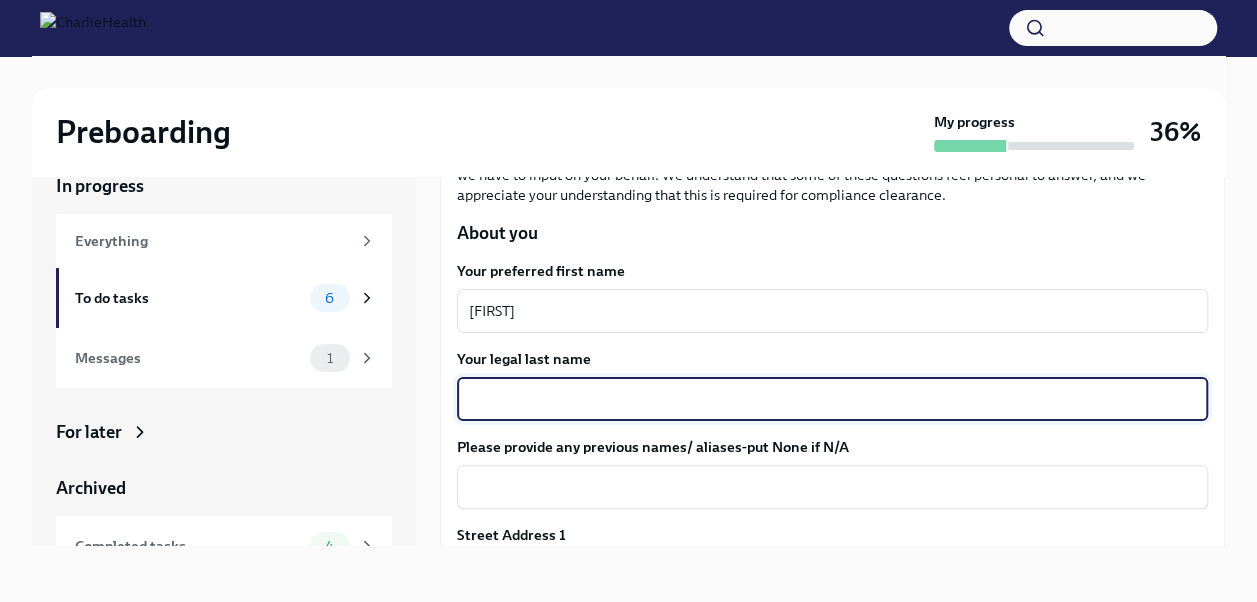 click on "Your legal last name" at bounding box center (832, 399) 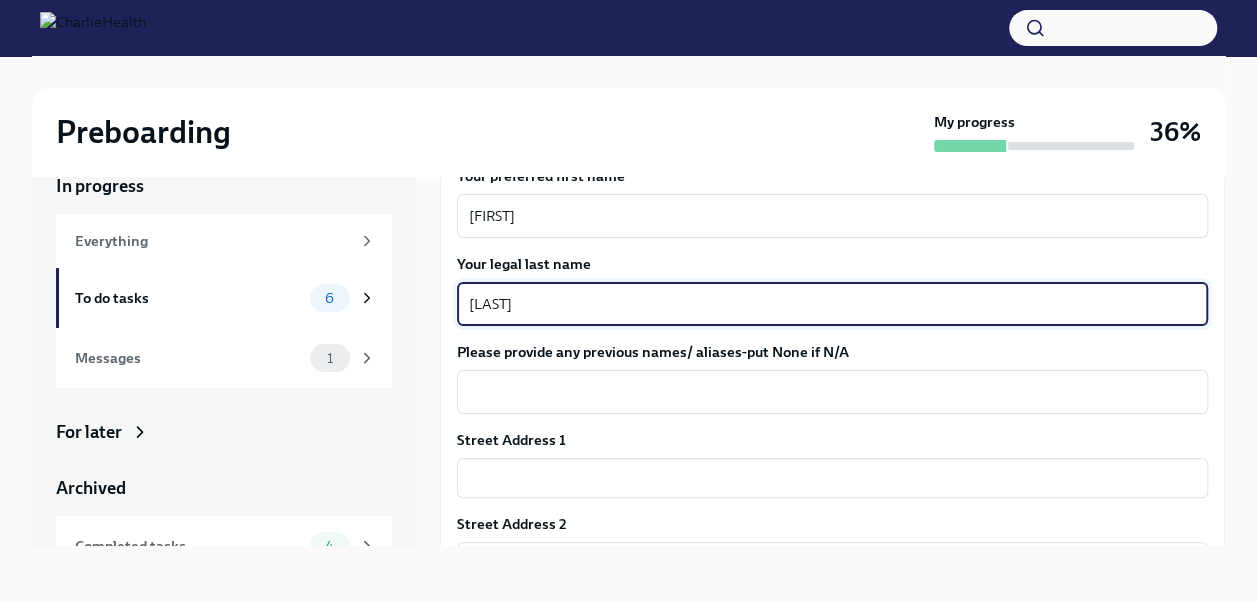 scroll, scrollTop: 284, scrollLeft: 0, axis: vertical 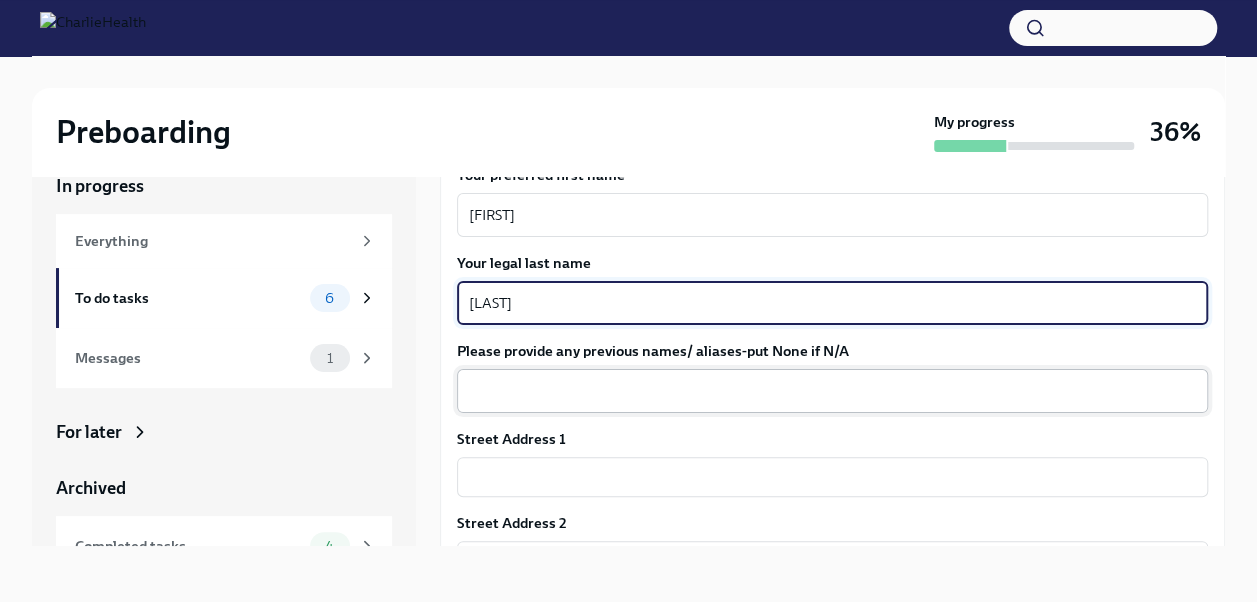 type on "[LAST]" 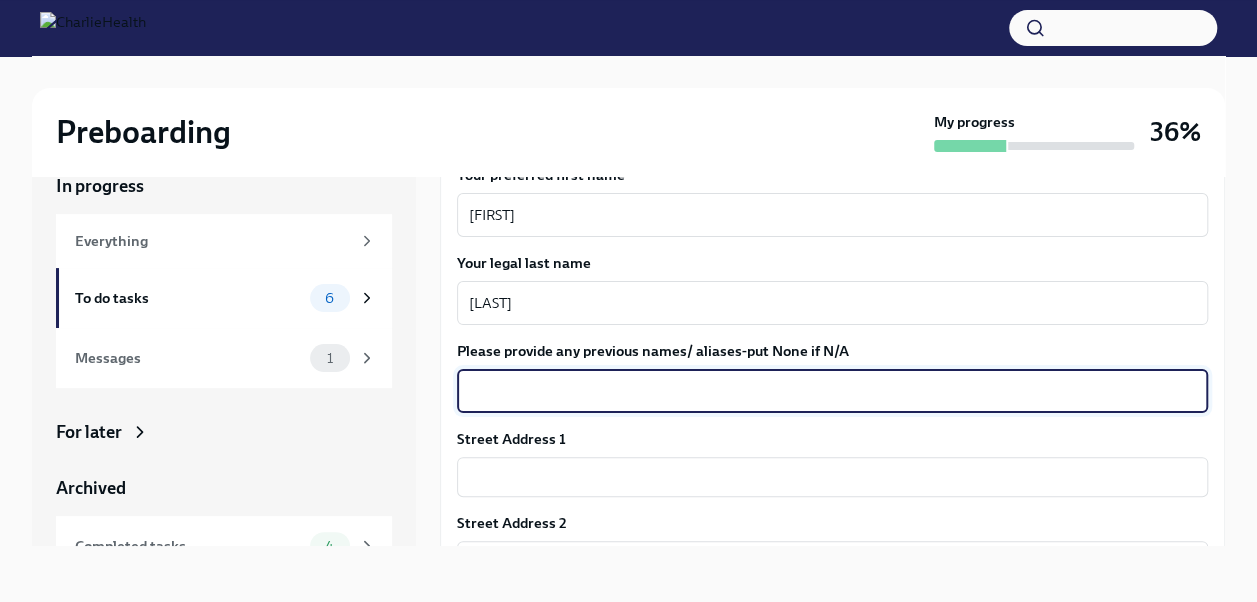 click on "Please provide any previous names/ aliases-put None if N/A" at bounding box center (832, 391) 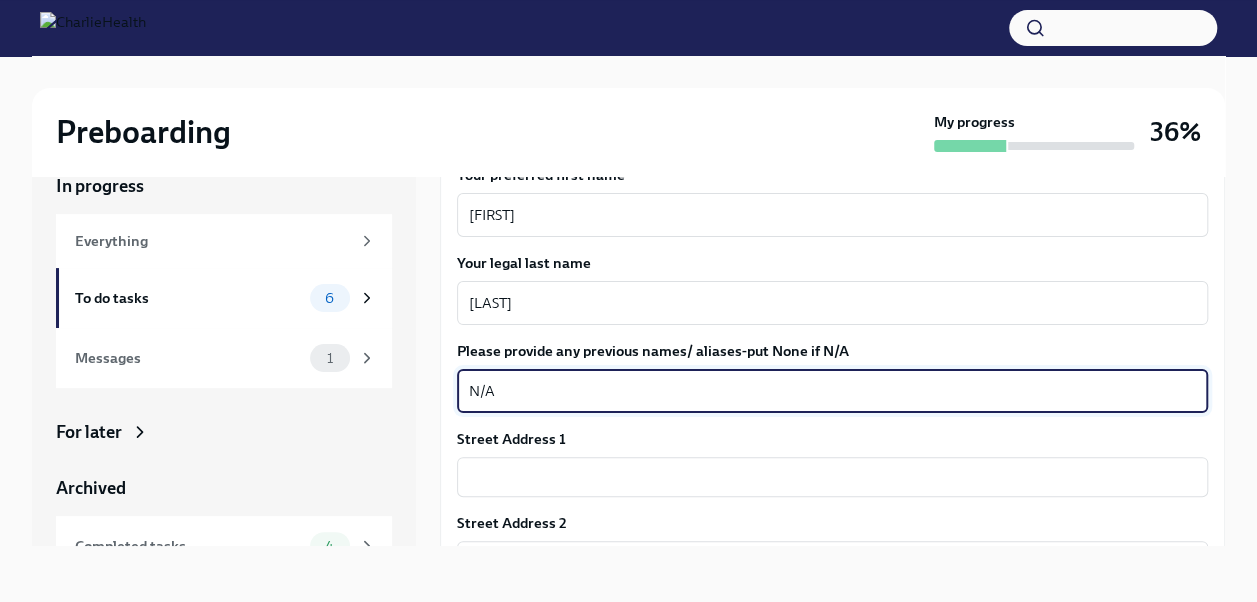 scroll, scrollTop: 374, scrollLeft: 0, axis: vertical 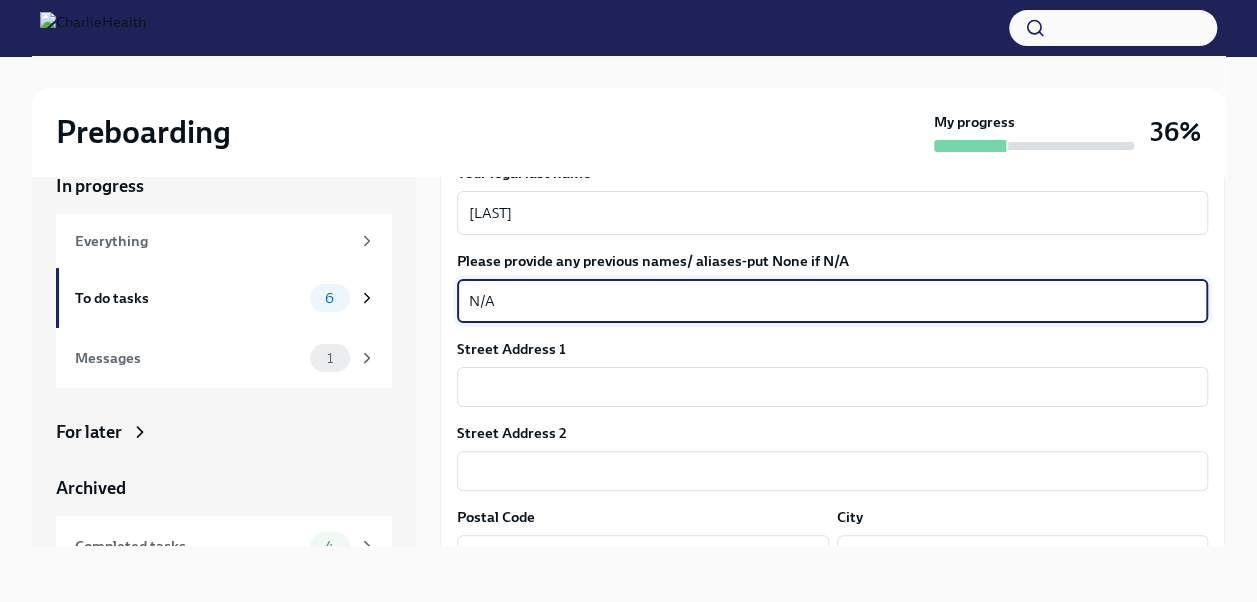 type on "N/A" 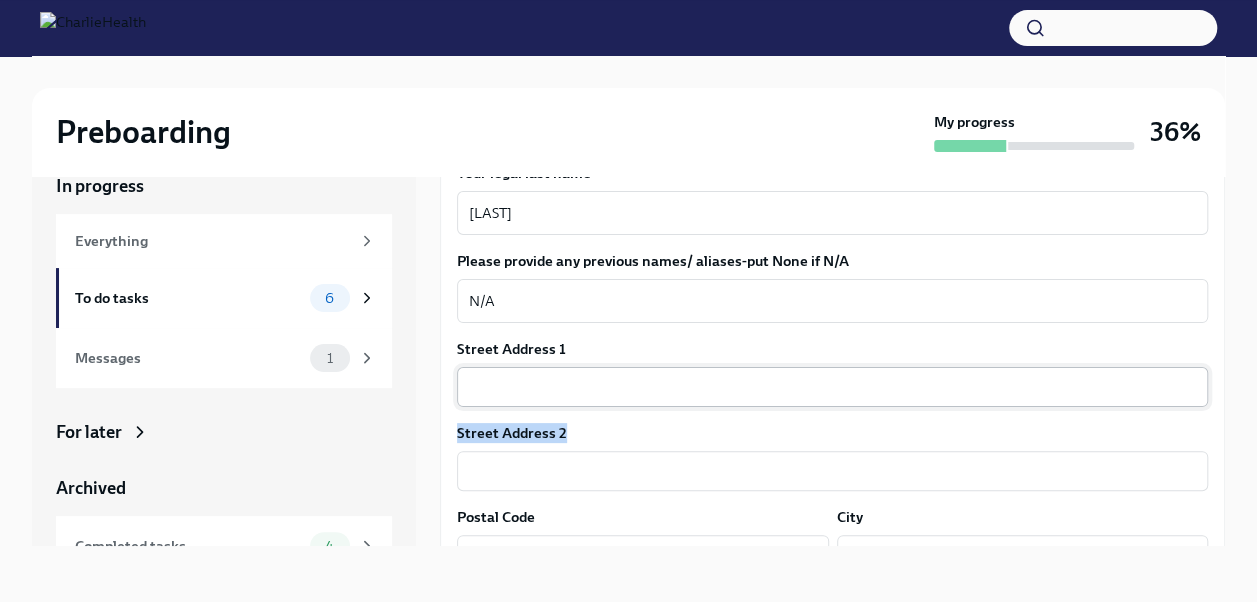 drag, startPoint x: 658, startPoint y: 409, endPoint x: 654, endPoint y: 379, distance: 30.265491 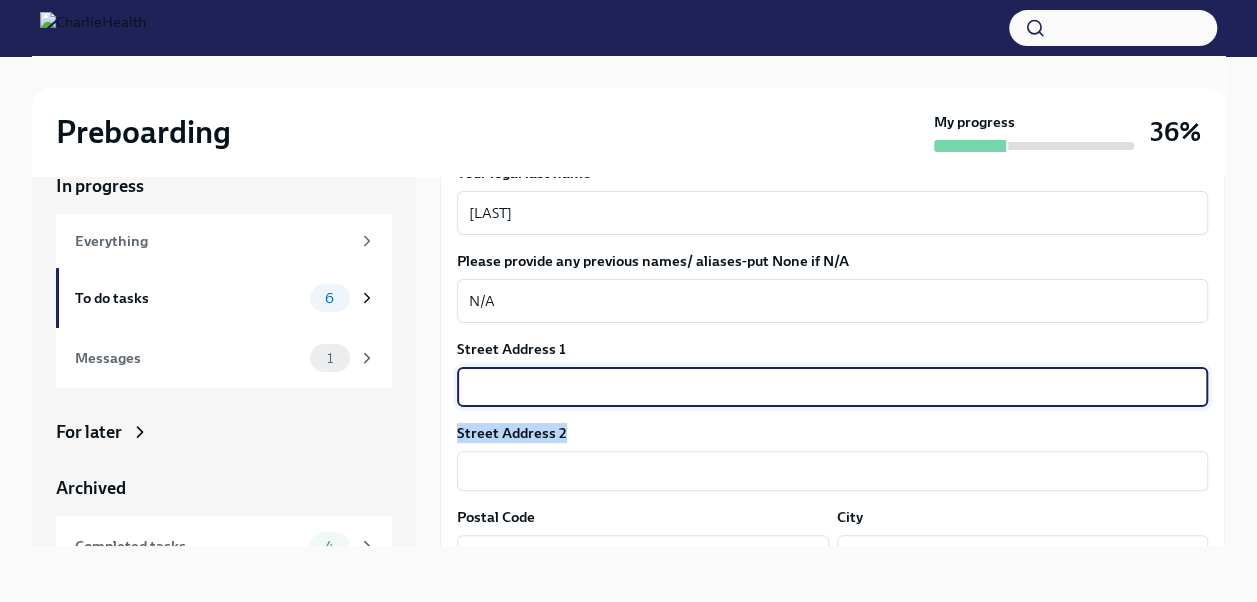 click at bounding box center (832, 387) 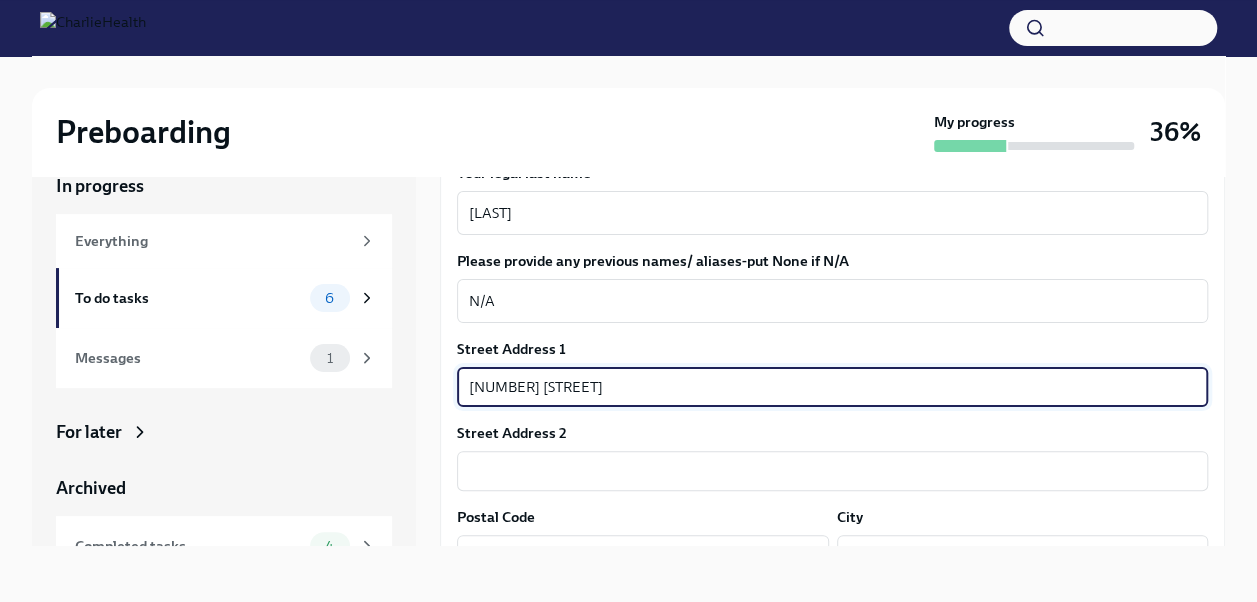 type on "[NUMBER] [STREET]" 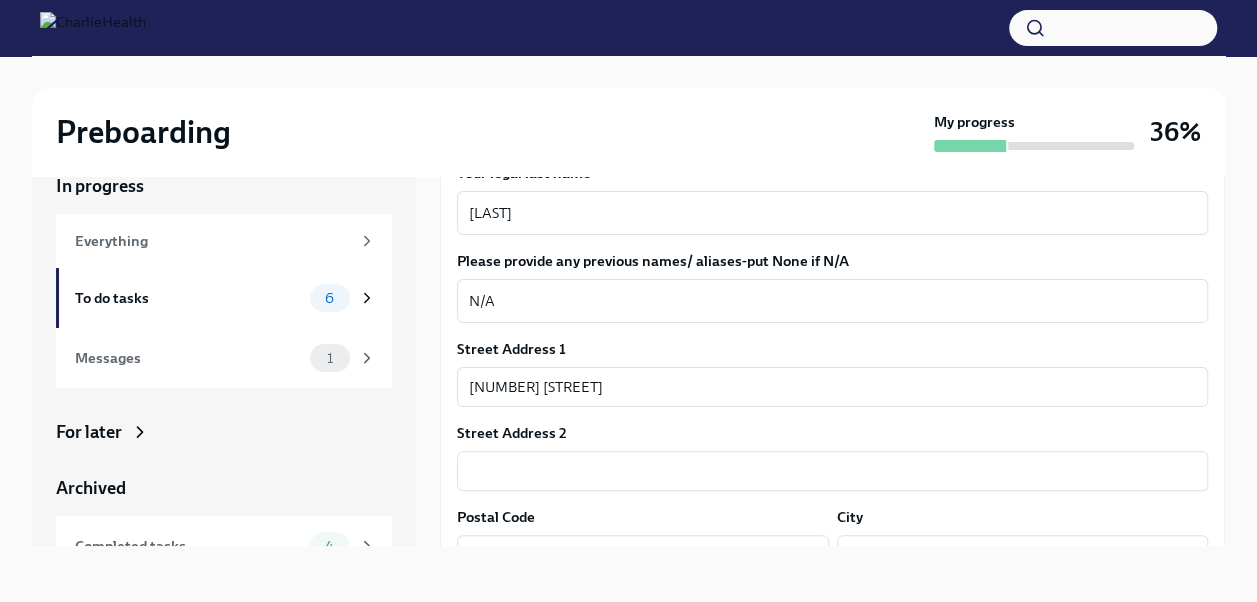 click on "Your preferred first name [FIRST] x ​ Your legal last name [LAST] x ​ Please provide any previous names/ aliases-put None if N/A N/A x ​ Street Address 1 [NUMBER] [STREET] ​ Street Address 2 ​ Postal Code [POSTAL_CODE] ​ City [CITY] ​ State/Region [STATE] ​ Country [COUNTRY] ​ Date of Birth (MM/DD/YYYY) [DATE] x ​ Your preferred T-shirt size (for swag!) ​ ​ Your Social Security Number [SSN] x ​ Citizenship x ​ Race x ​ Ethnicity x ​ Gender x ​ Birth City and State [CITY] [STATE] ​ Birth Country [COUNTRY] ​ Height x ​ Weight x ​ Hair Color x ​ Eye Color x ​ How many years of Mental Health experience do you have? x ​ What's the highest level of degree you've completed? ​ ​ Submit answers" at bounding box center [832, 1059] 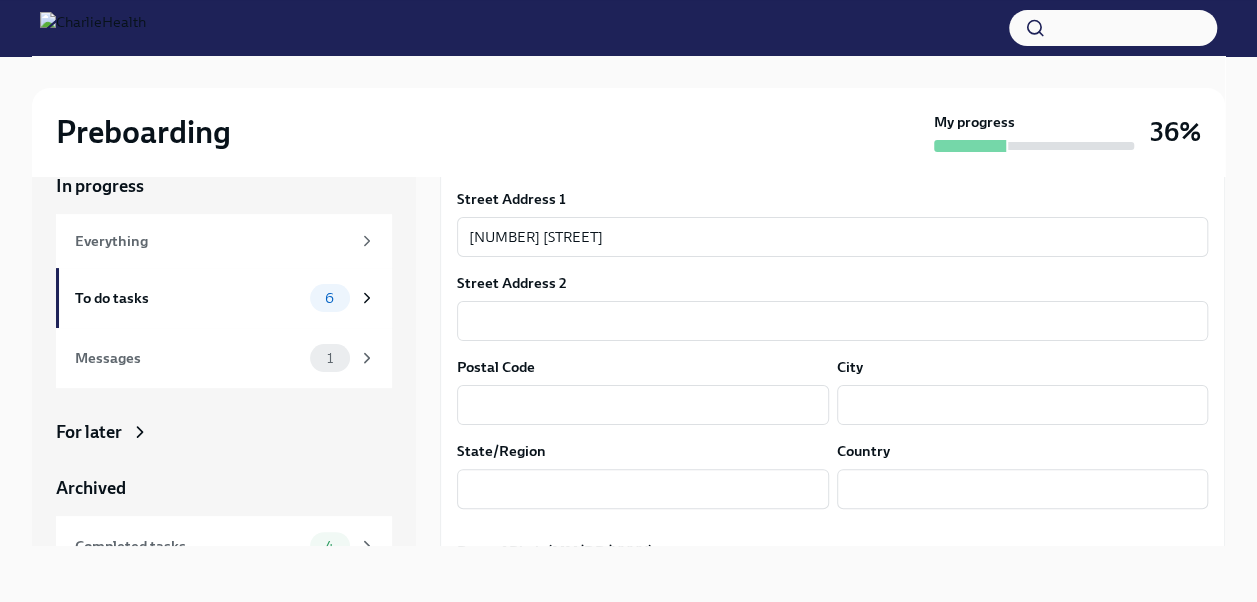 scroll, scrollTop: 606, scrollLeft: 0, axis: vertical 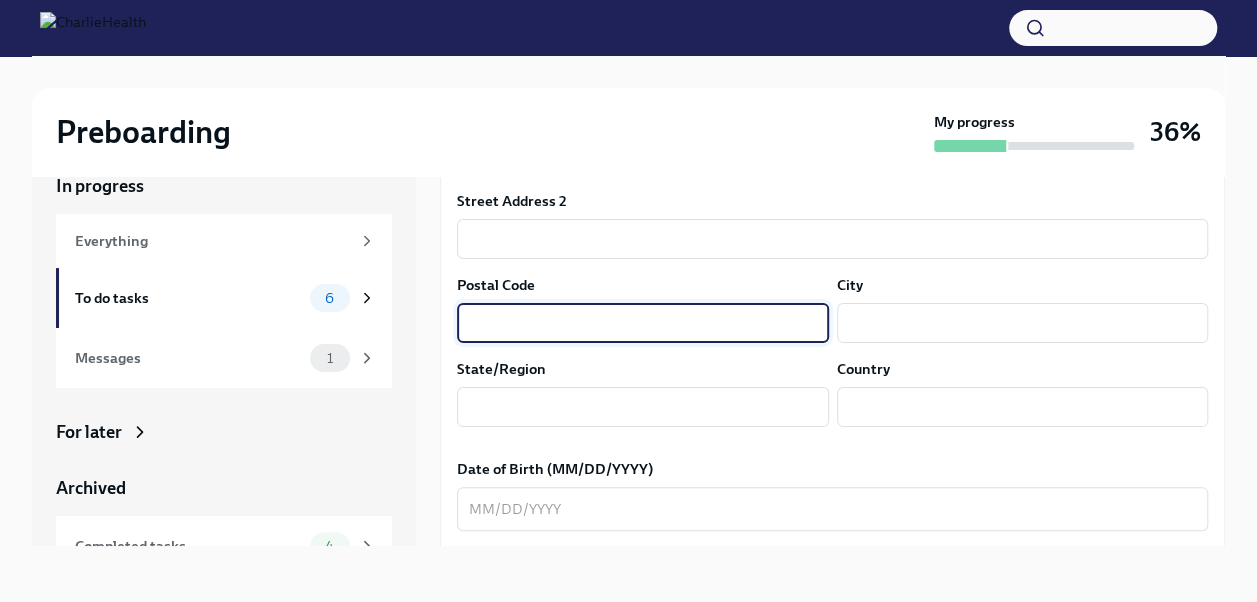 click at bounding box center (643, 323) 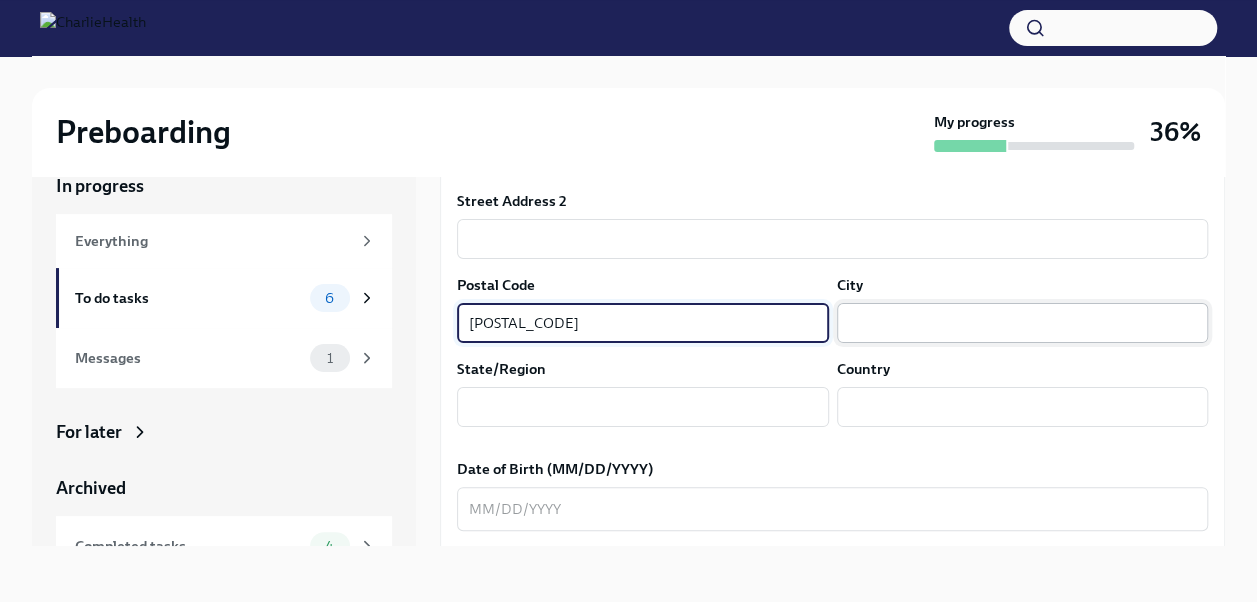 type on "[POSTAL_CODE]" 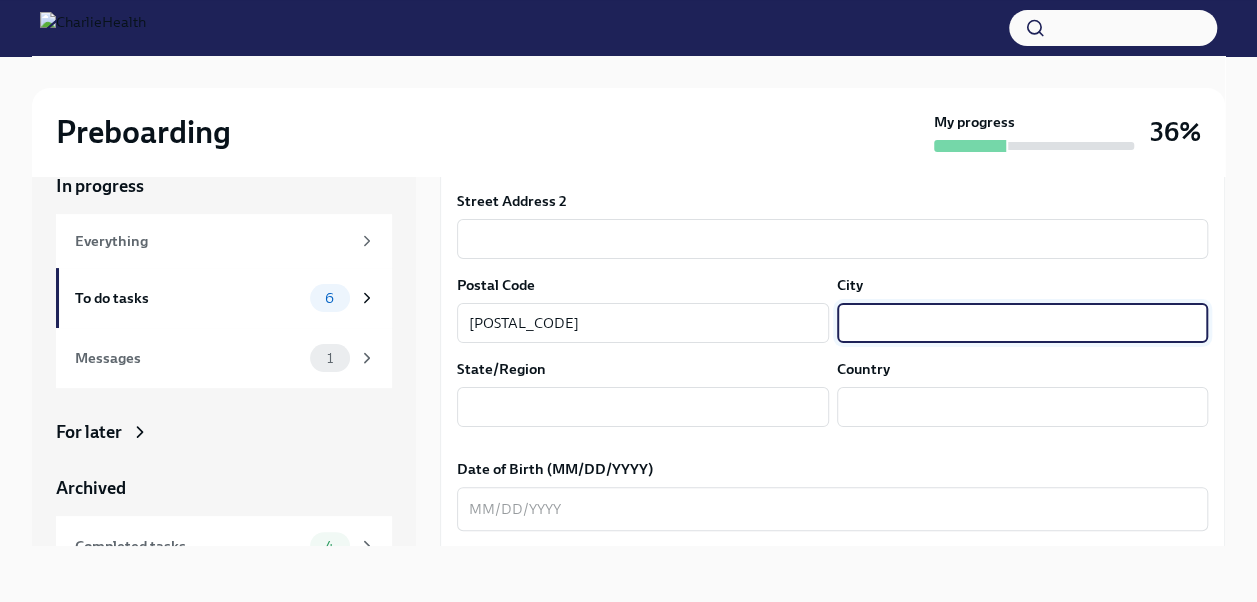 click at bounding box center (1023, 323) 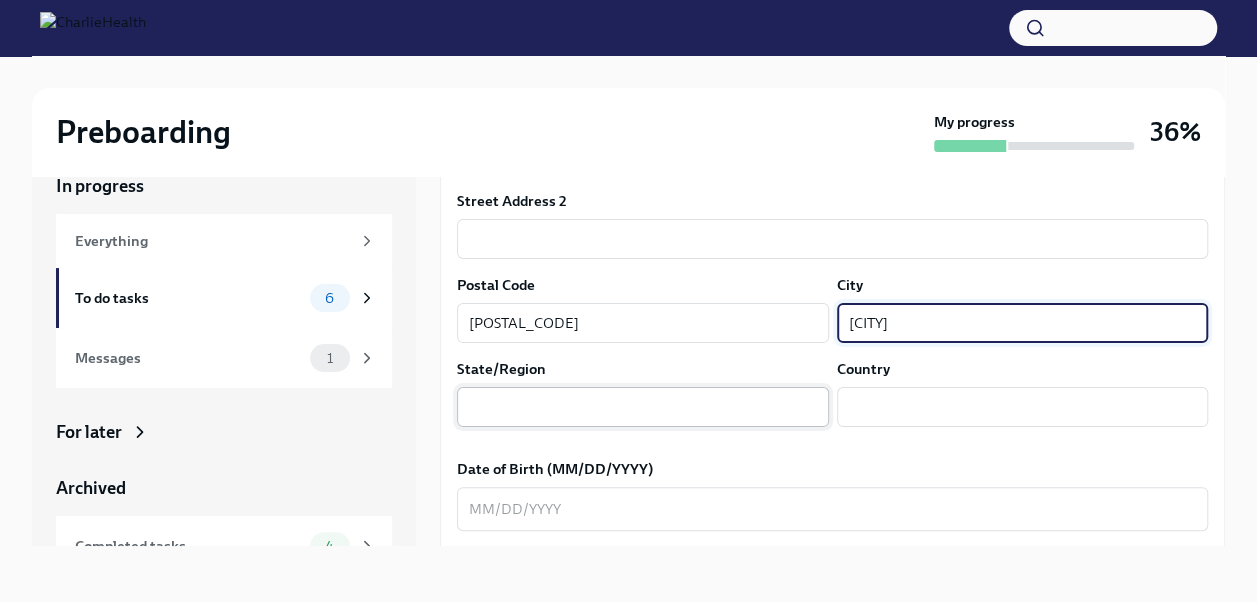 type on "[CITY]" 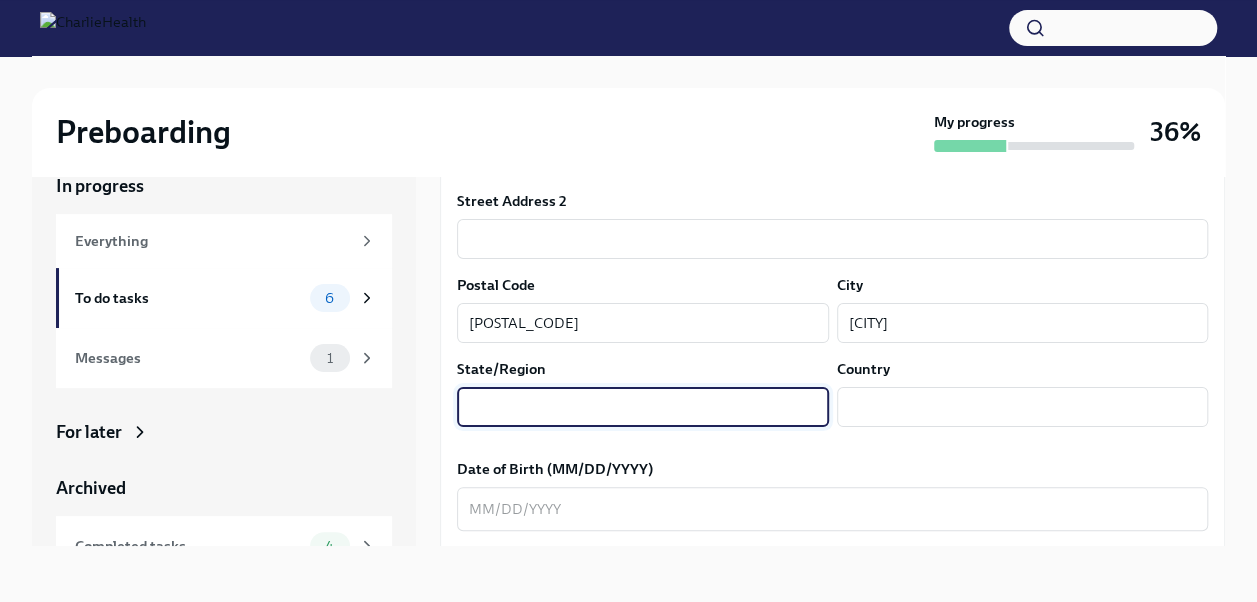 click at bounding box center [643, 407] 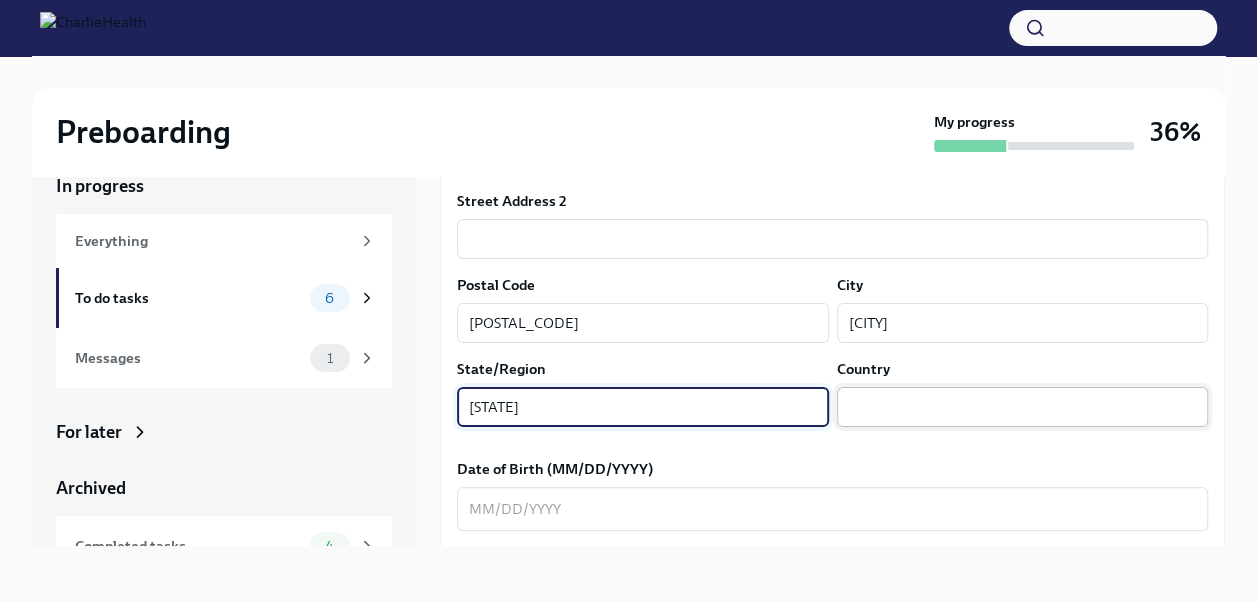 type on "[STATE]" 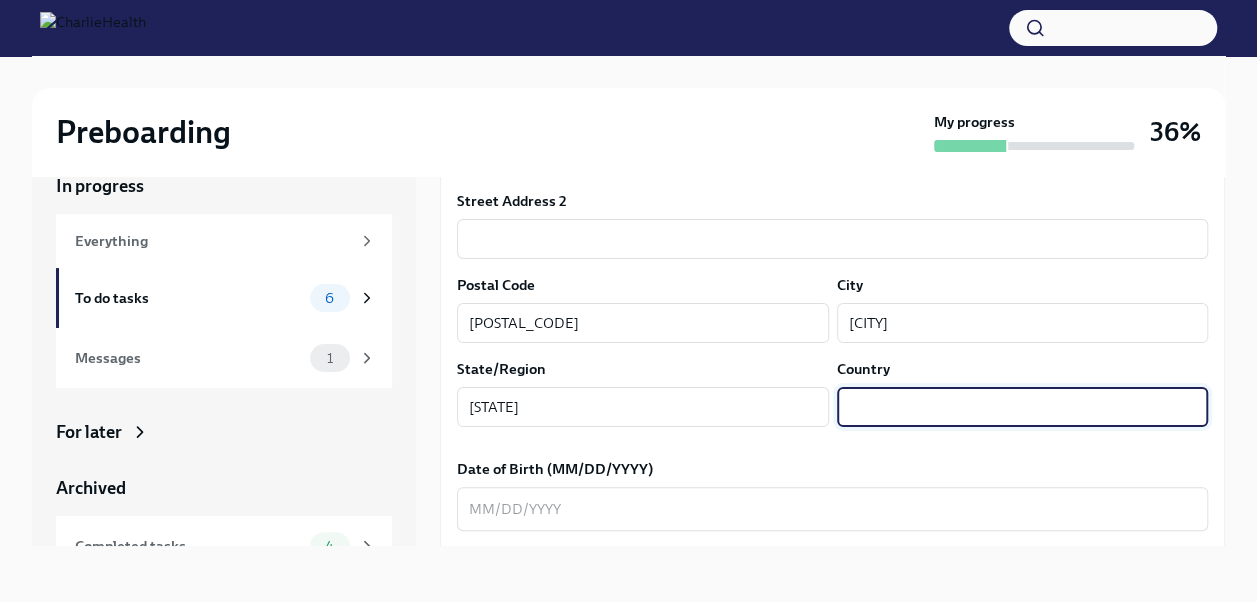 click at bounding box center (1023, 407) 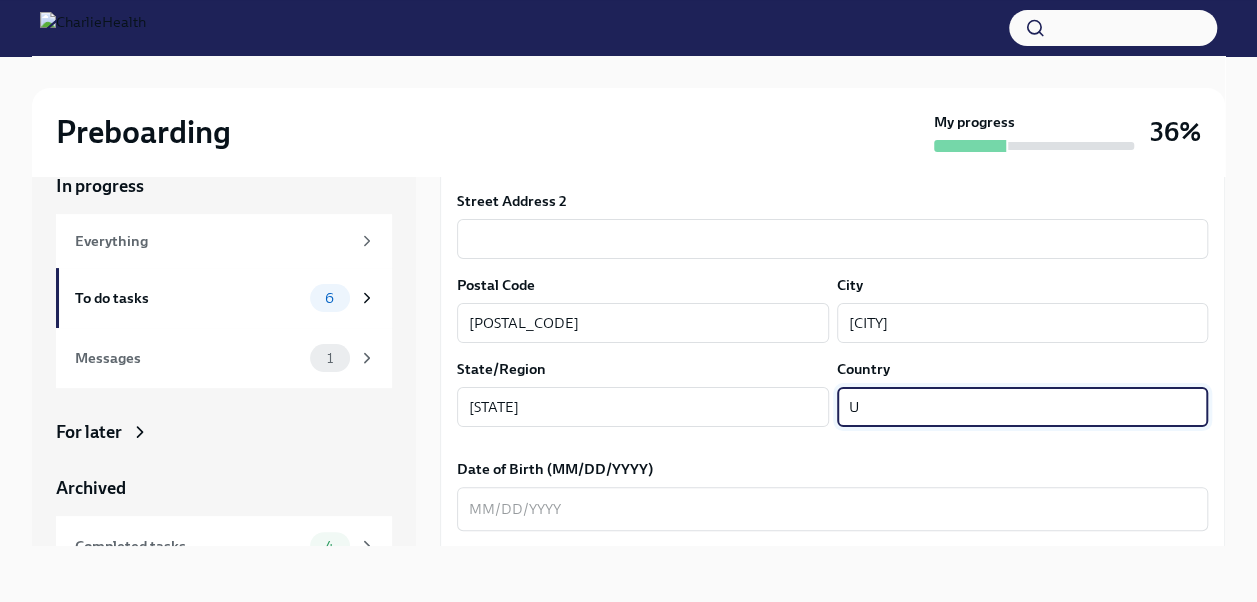 type on "United States" 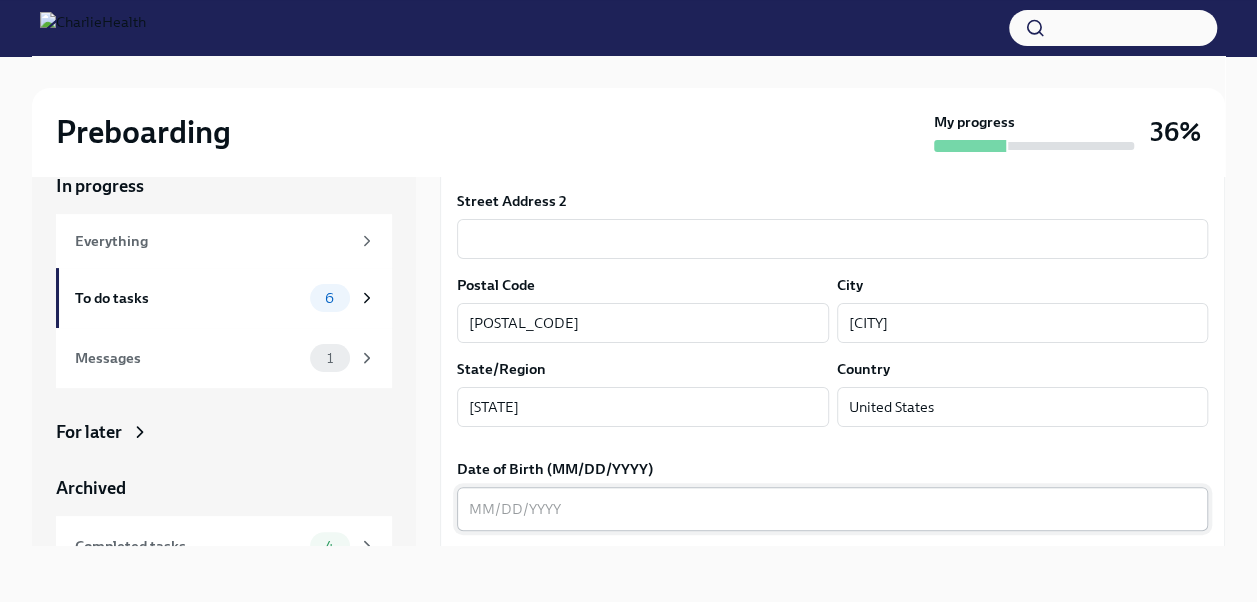 drag, startPoint x: 599, startPoint y: 484, endPoint x: 591, endPoint y: 503, distance: 20.615528 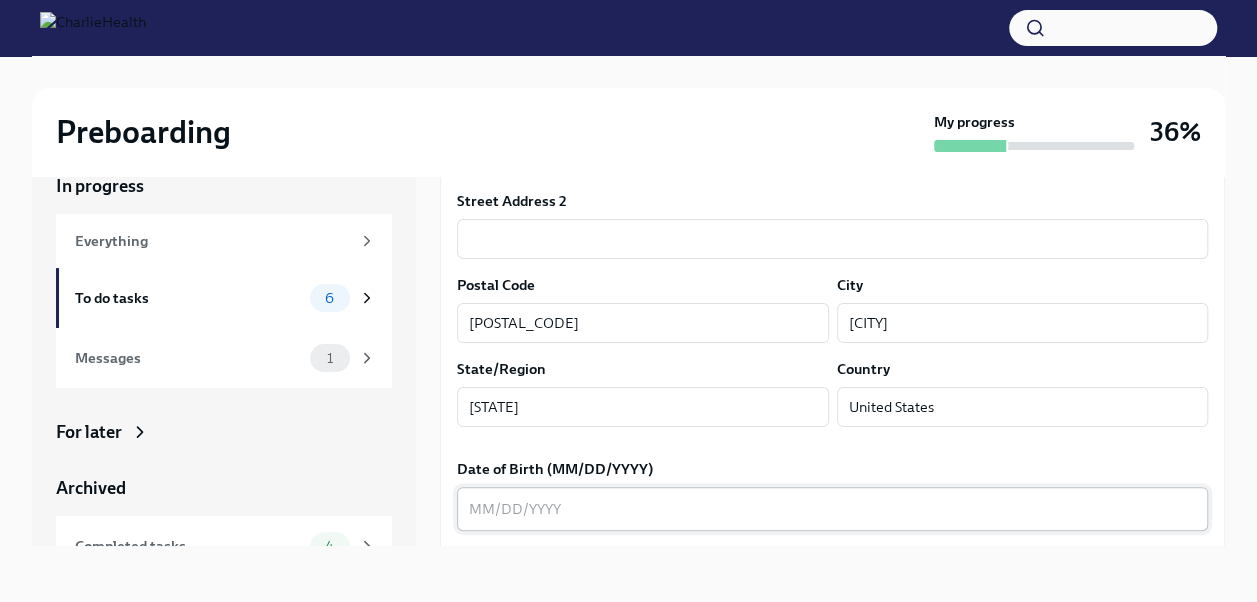 click on "Date of Birth (MM/DD/YYYY) x ​" at bounding box center [832, 495] 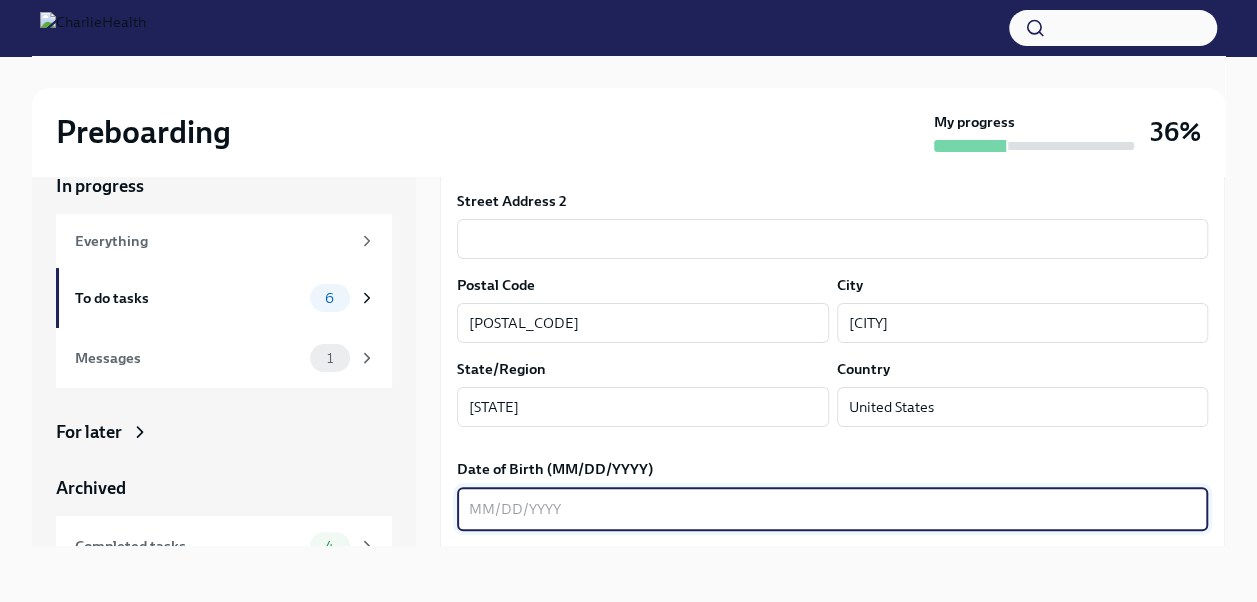 click on "Date of Birth (MM/DD/YYYY)" at bounding box center (832, 509) 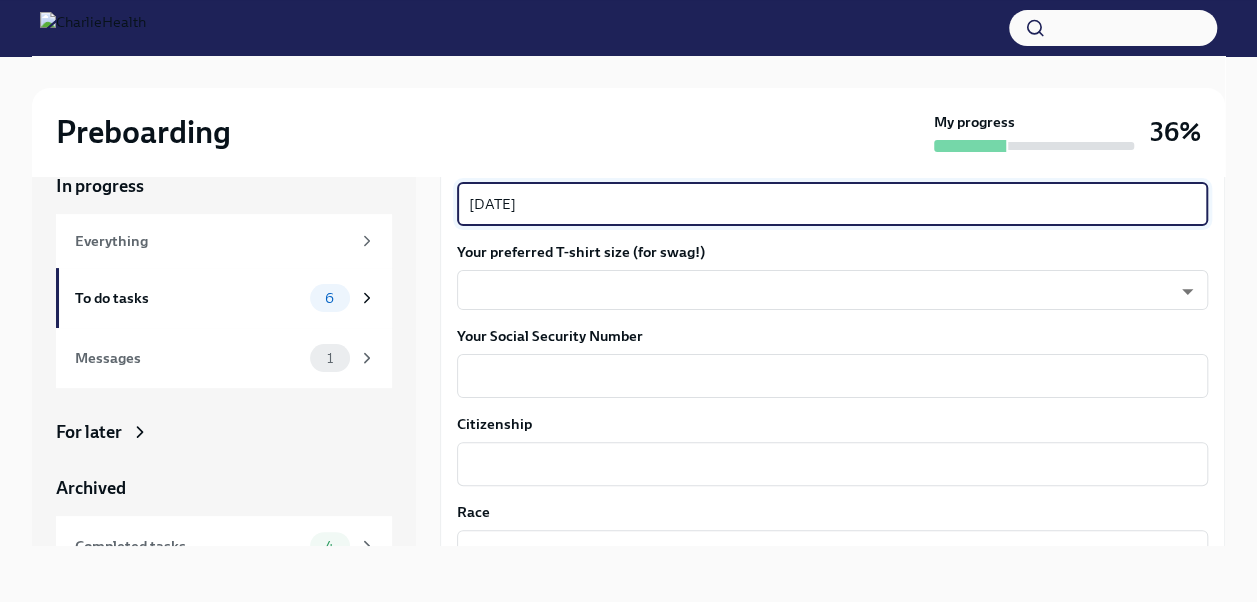 scroll, scrollTop: 912, scrollLeft: 0, axis: vertical 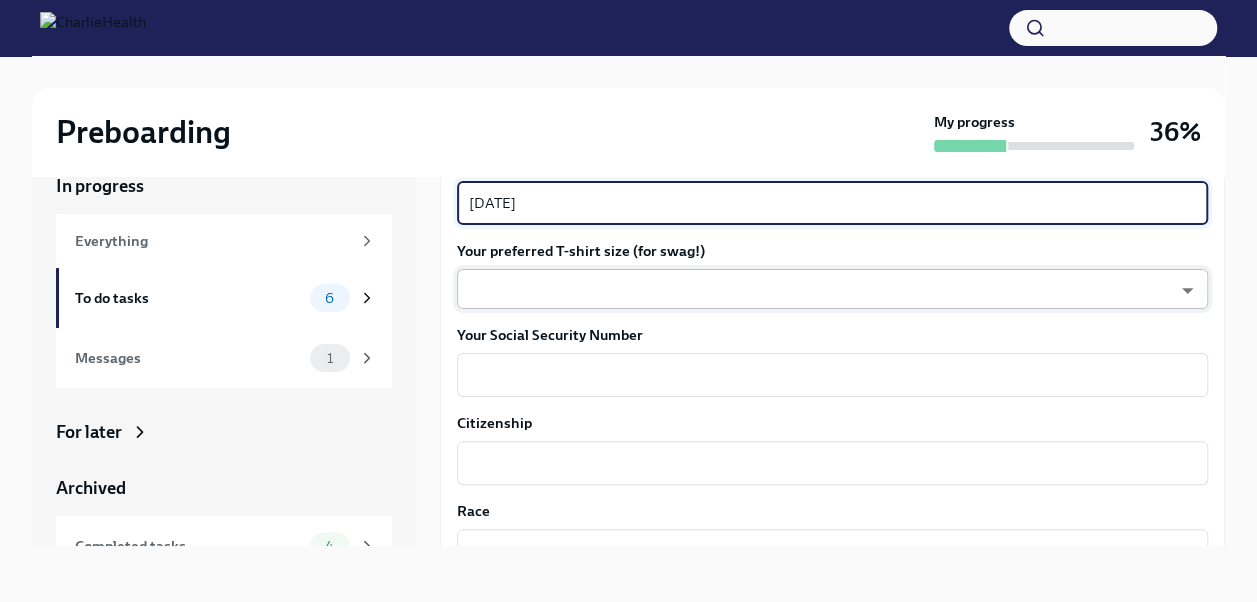 type on "[DATE]" 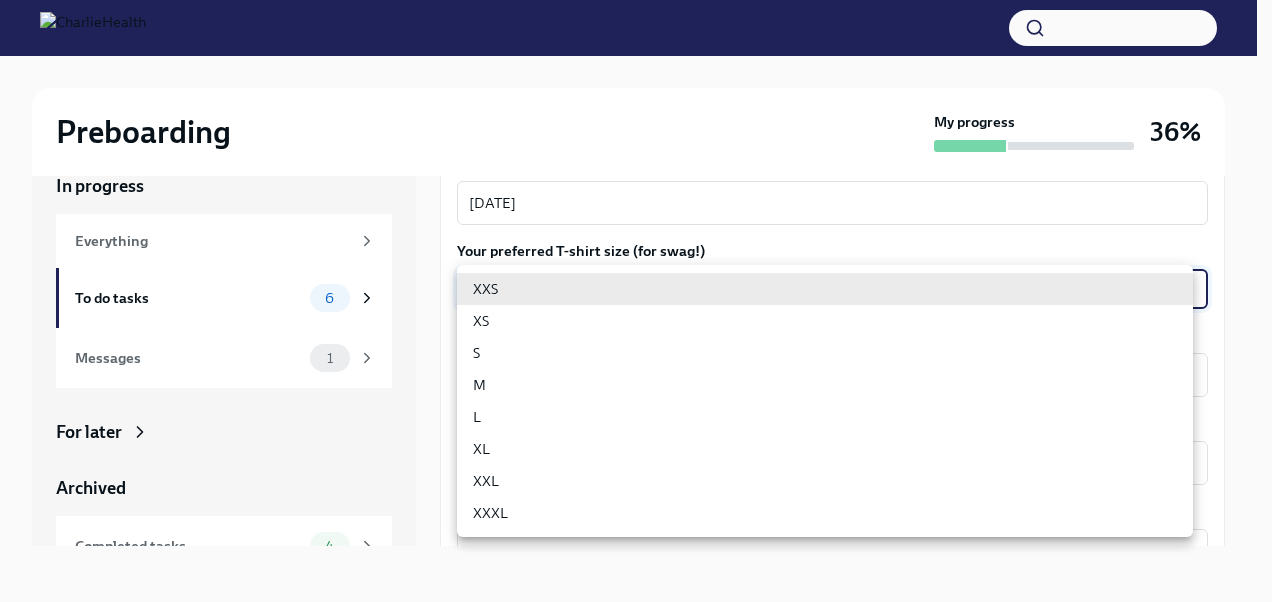 click on "Preboarding My progress 36% In progress Everything To do tasks 6 Messages 1 For later Archived Completed tasks 4 Messages 0 Fill out the onboarding form To Do Due  2 days ago We need some info from you to start setting you up in payroll and other systems.  Please fill out this form ASAP  Please note each field needs to be completed in order for you to submit.
Note : Please fill out this form as accurately as possible. Several states require specific demographic information that we have to input on your behalf. We understand that some of these questions feel personal to answer, and we appreciate your understanding that this is required for compliance clearance. About you Your preferred first name [FIRST] x ​ Your legal last name [LAST] x ​ Please provide any previous names/ aliases-put None if N/A N/A x ​ Street Address 1 [NUMBER] [STREET] ​ Street Address 2 ​ Postal Code [POSTAL_CODE] ​ City [CITY] ​ State/Region [STATE] ​ Country [COUNTRY] ​ Date of Birth (MM/DD/YYYY) [DATE] x x" at bounding box center [636, 284] 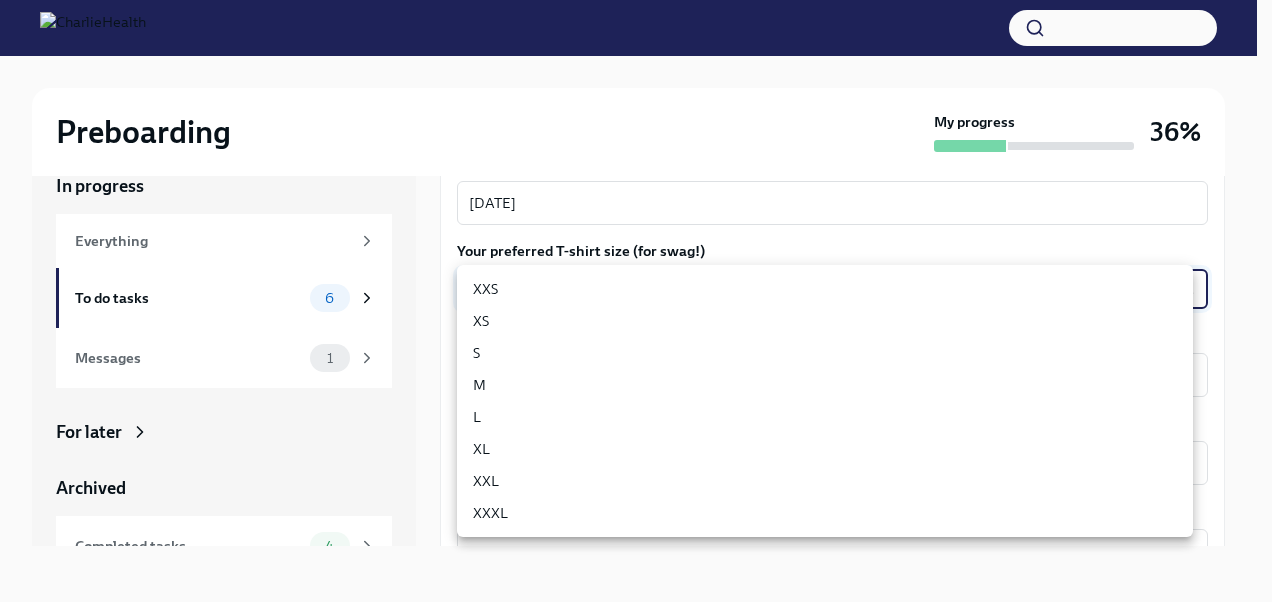 click on "M" at bounding box center [825, 385] 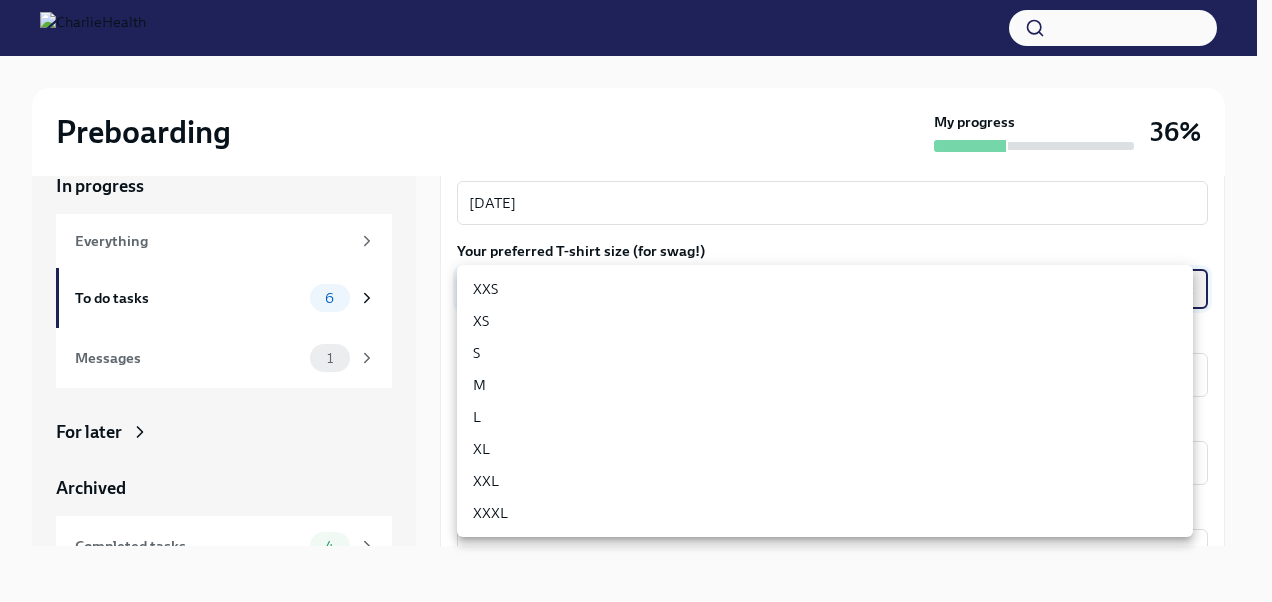 type on "[DOCUMENT_ID]" 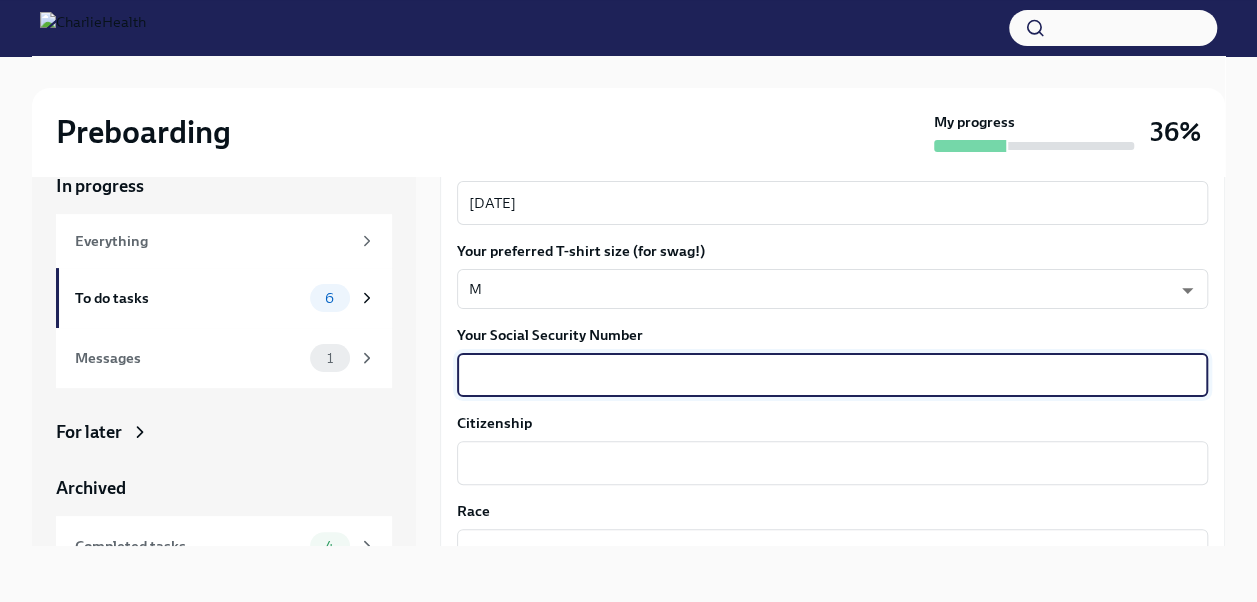 click on "Your Social Security Number" at bounding box center (832, 375) 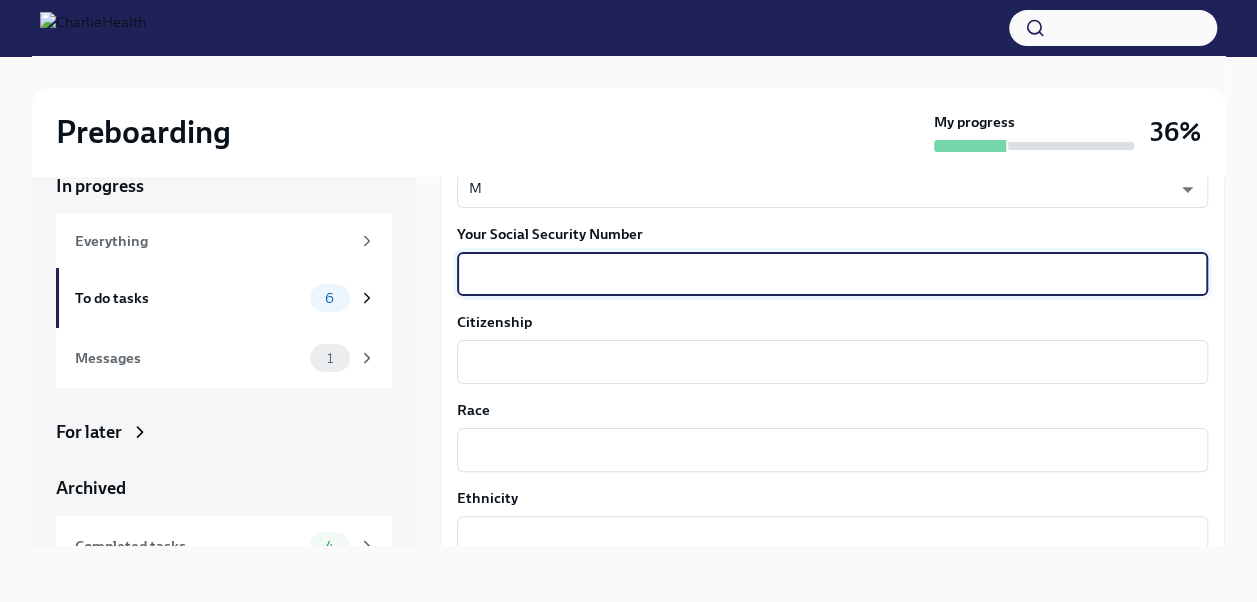 scroll, scrollTop: 1014, scrollLeft: 0, axis: vertical 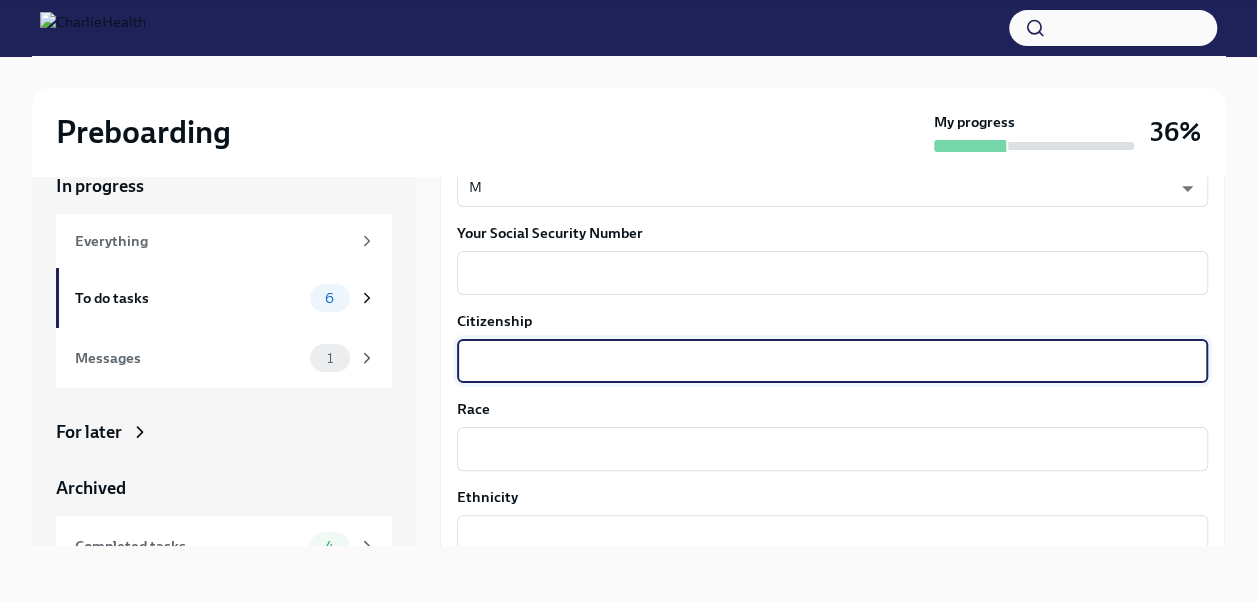 click on "Citizenship" at bounding box center [832, 361] 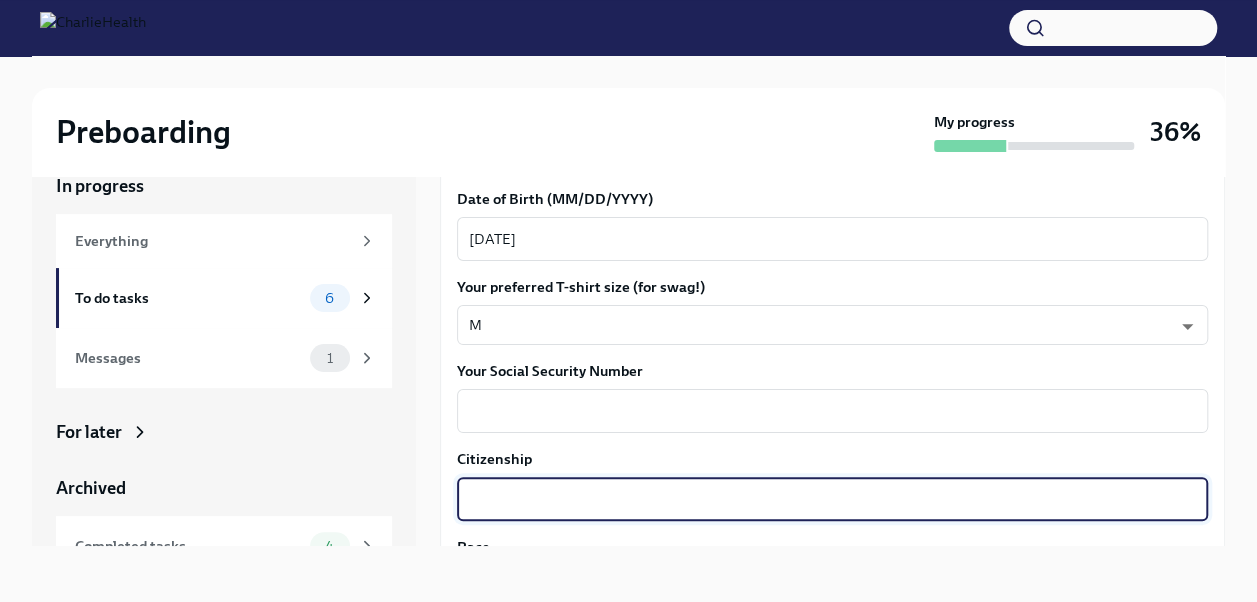 scroll, scrollTop: 874, scrollLeft: 0, axis: vertical 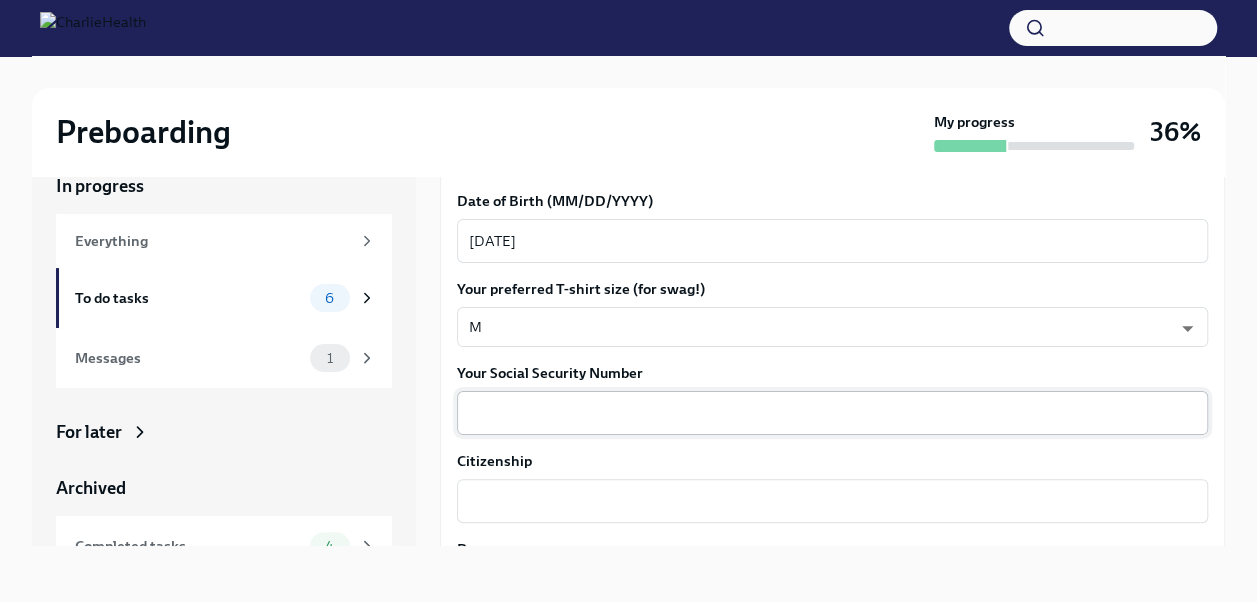 click on "x ​" at bounding box center (832, 413) 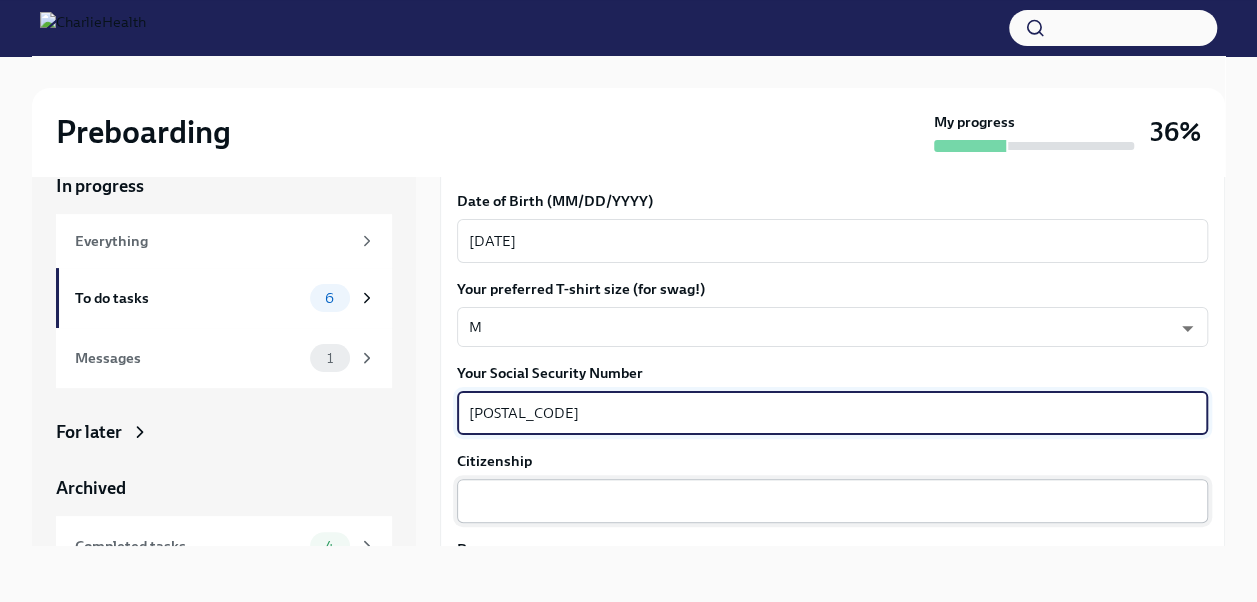 type on "[POSTAL_CODE]" 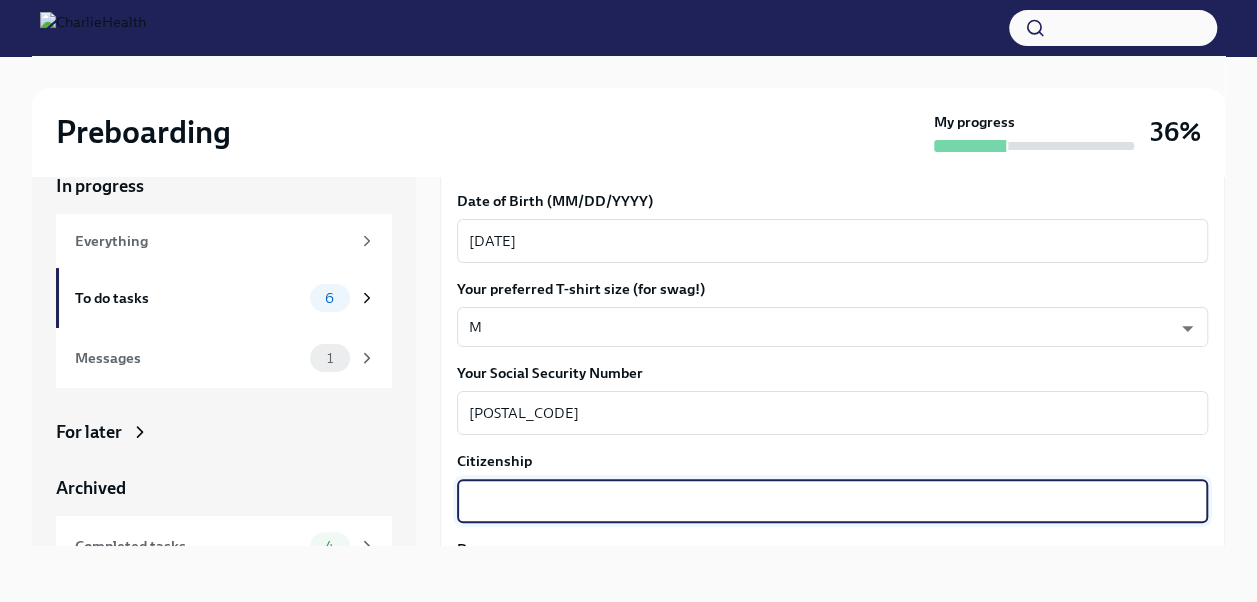 click on "Citizenship" at bounding box center (832, 501) 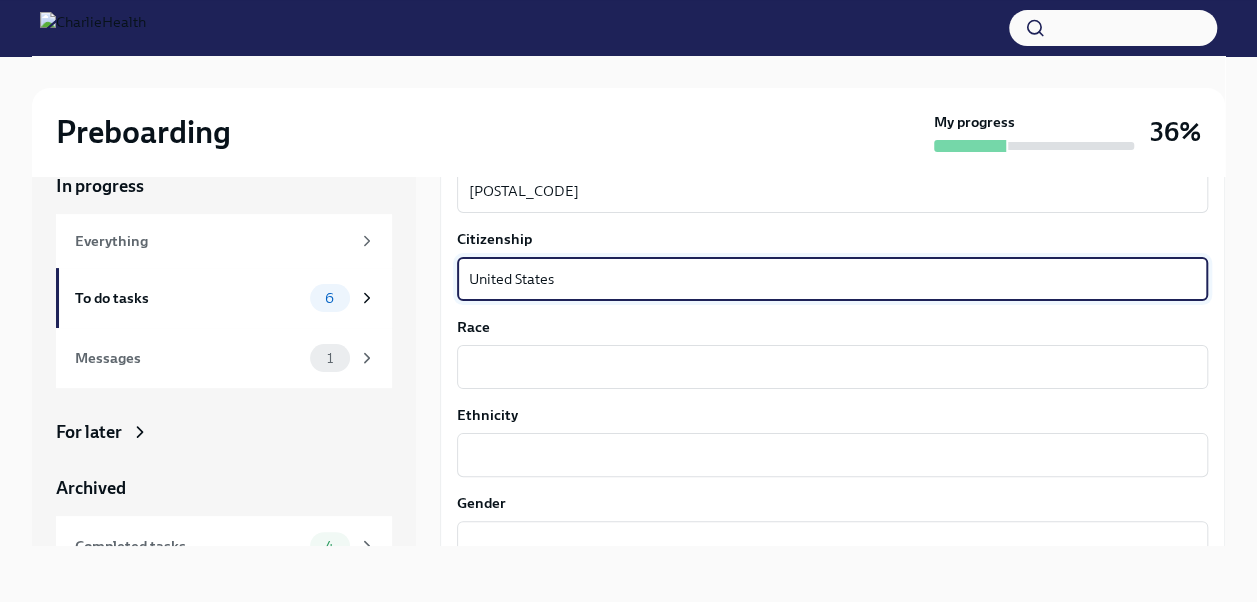 scroll, scrollTop: 1098, scrollLeft: 0, axis: vertical 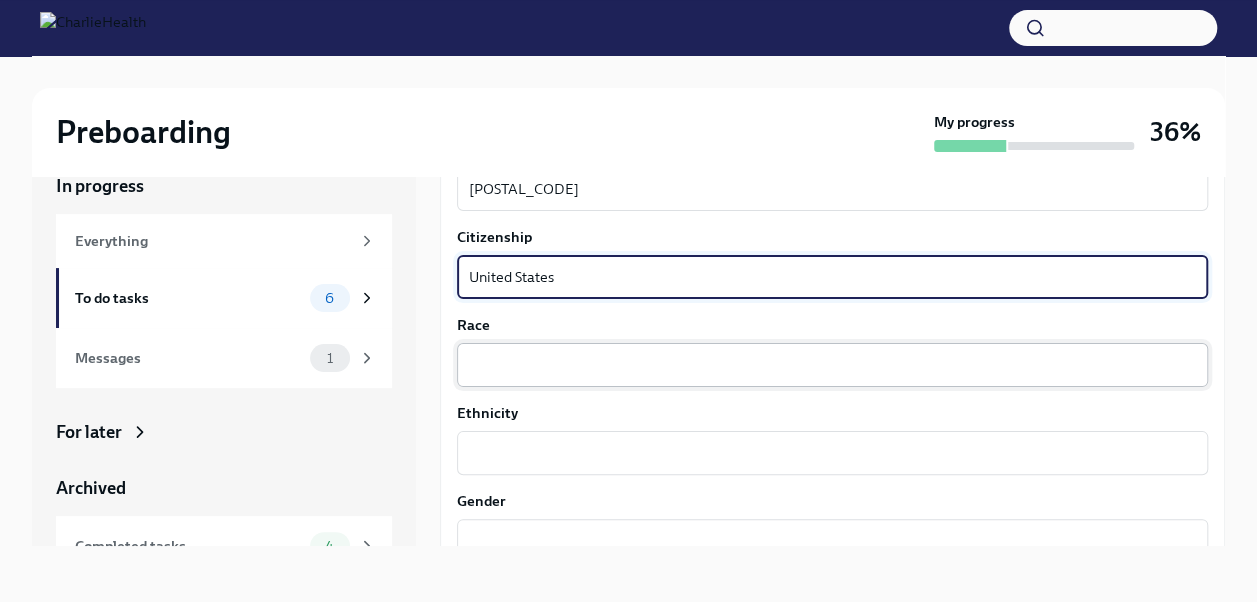 type on "United States" 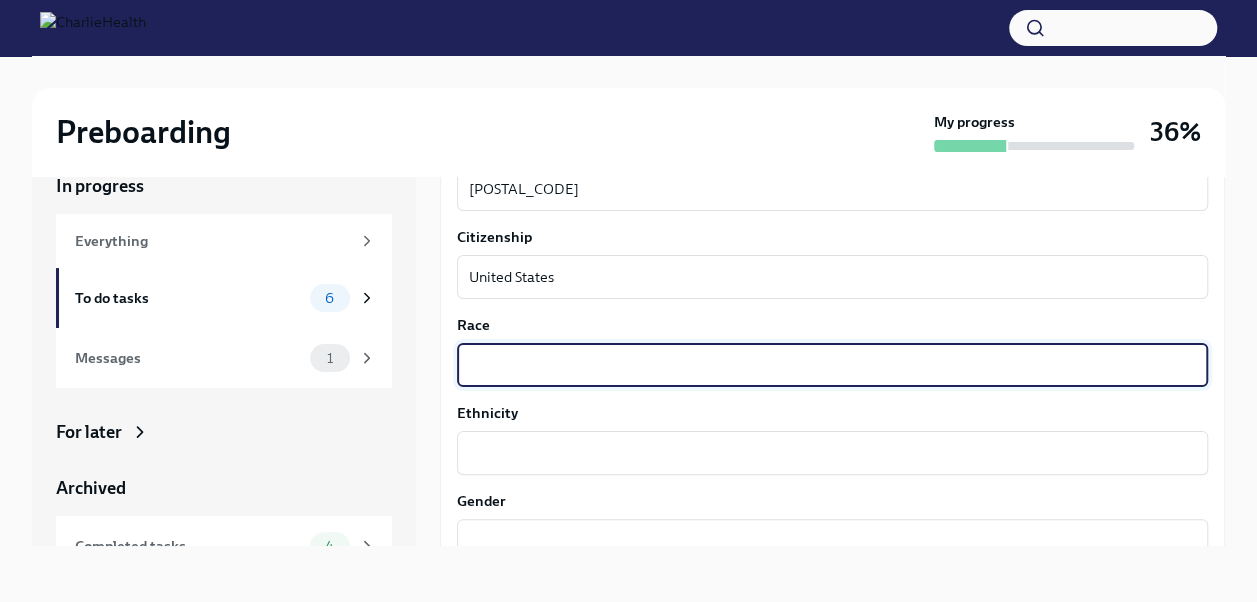 click on "Race" at bounding box center (832, 365) 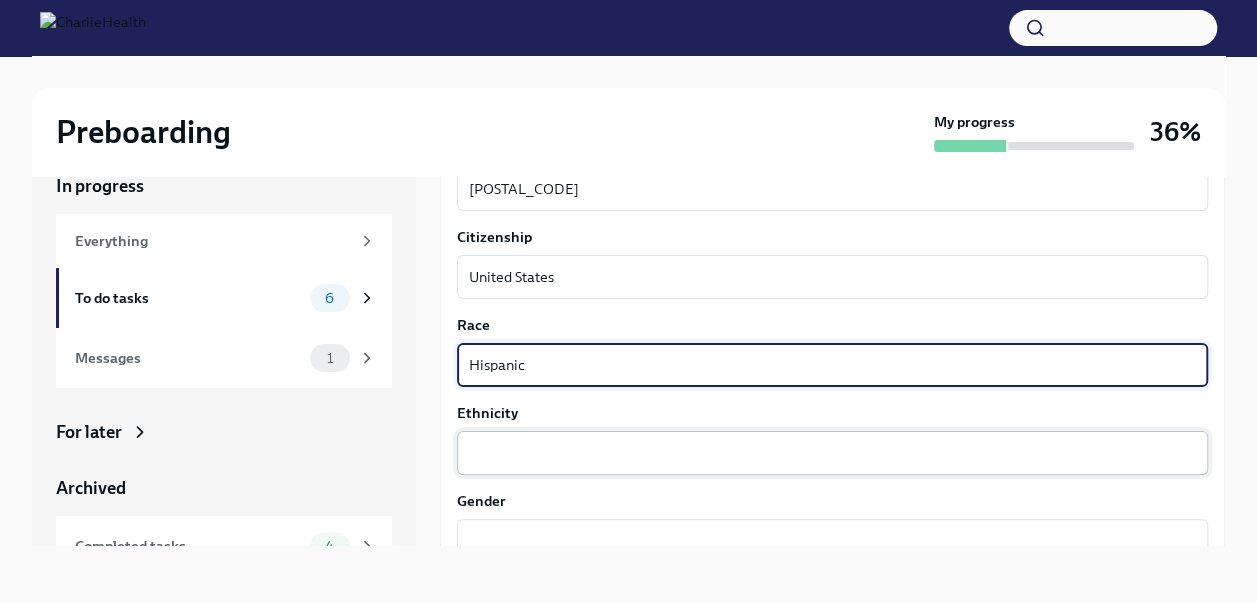 type on "Hispanic" 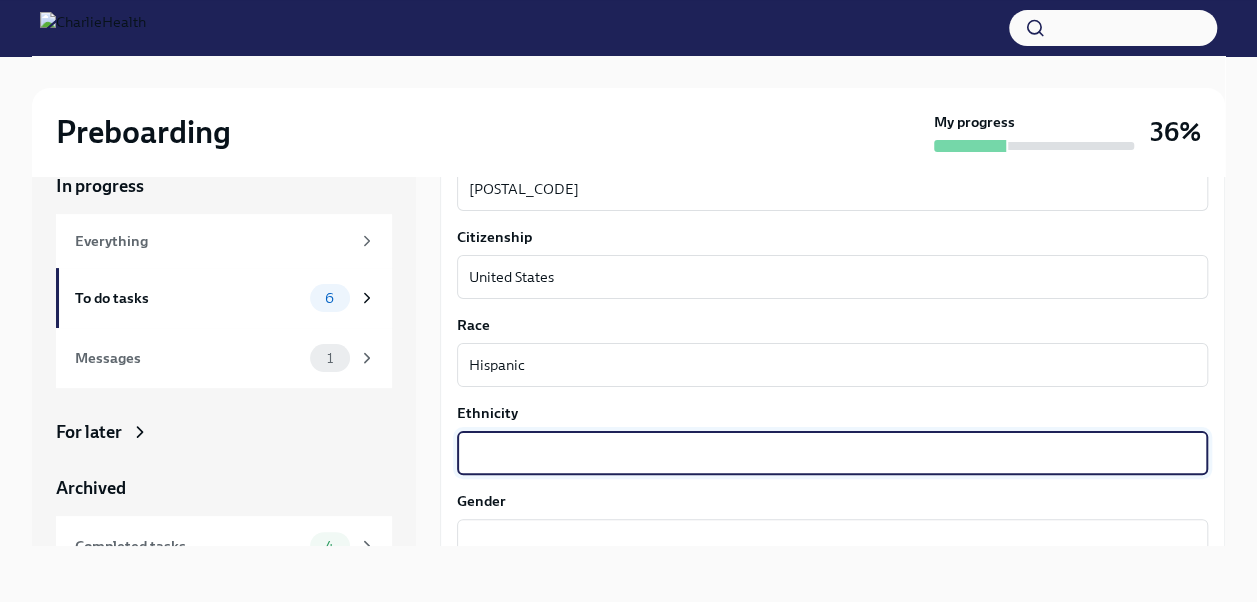 click on "Ethnicity" at bounding box center [832, 453] 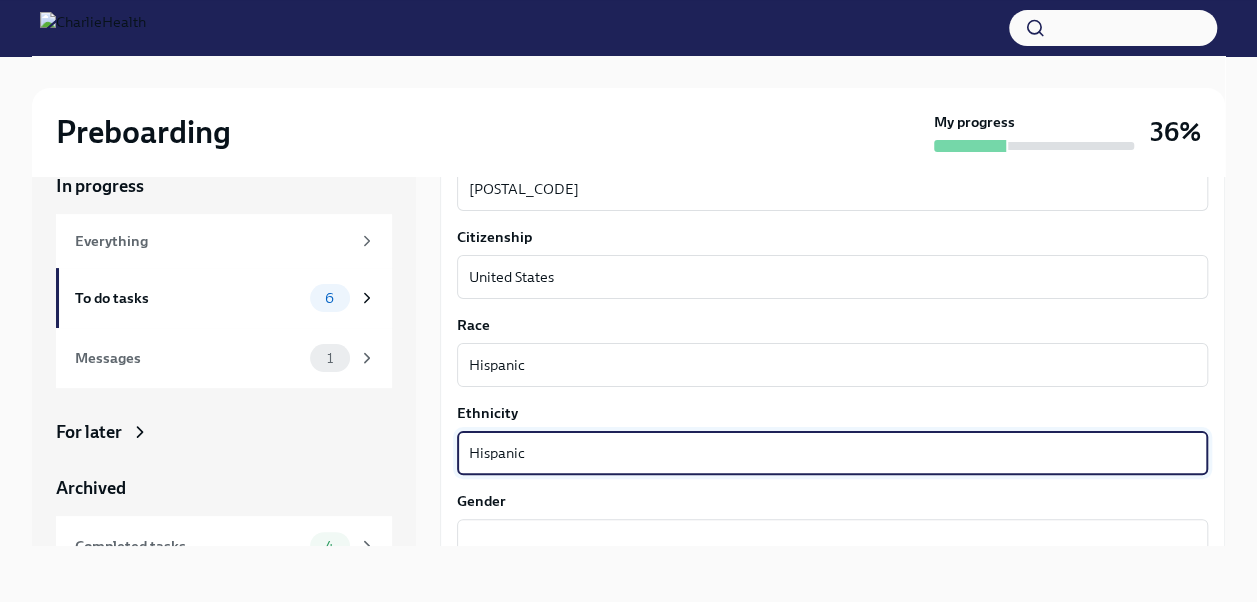 scroll, scrollTop: 1200, scrollLeft: 0, axis: vertical 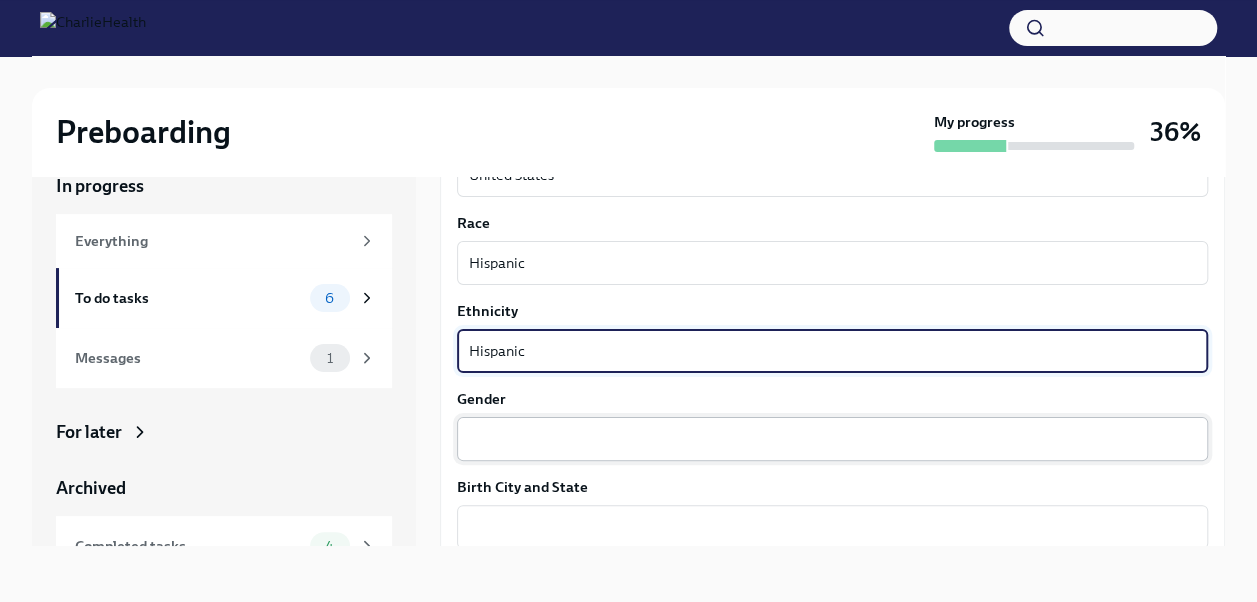type on "Hispanic" 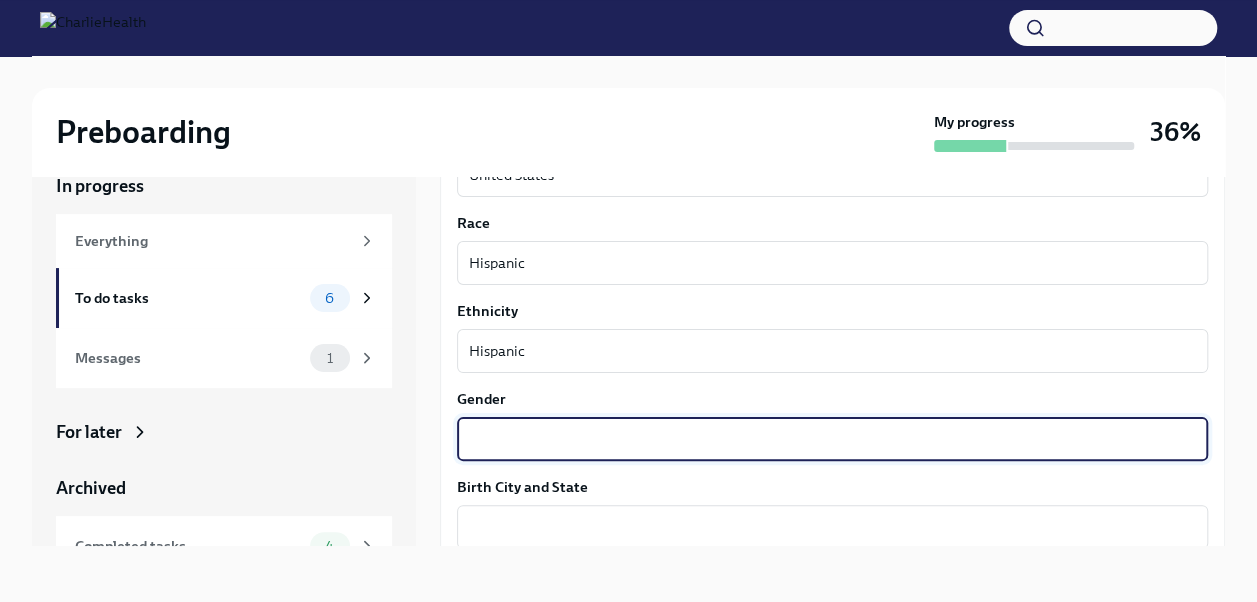 click on "Gender" at bounding box center [832, 439] 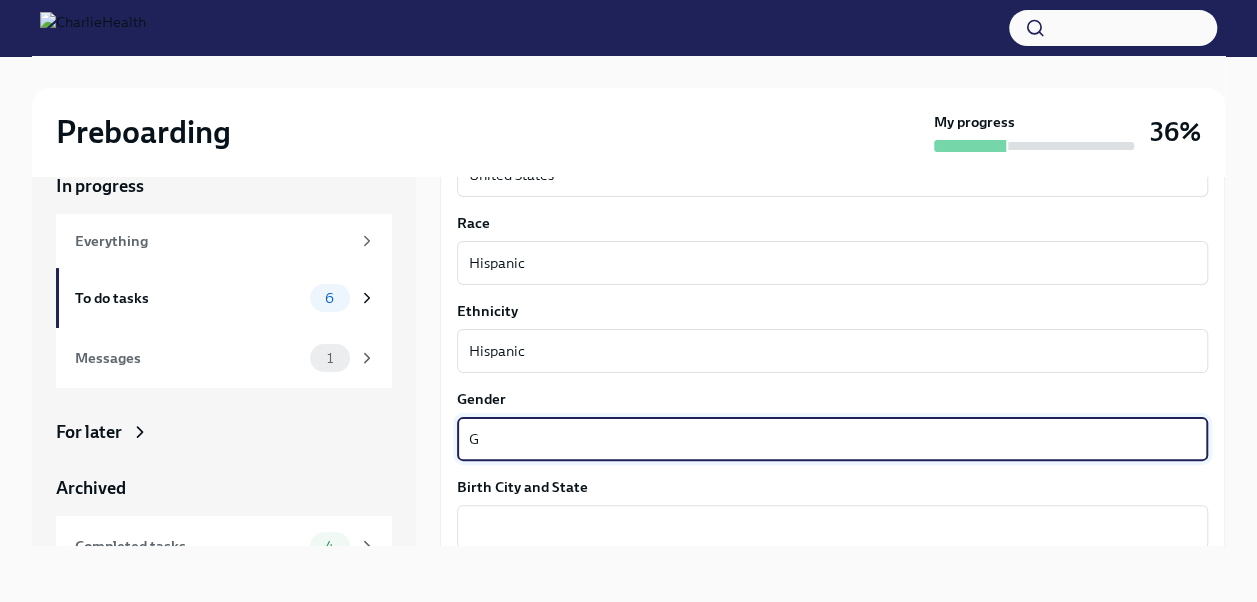 type on "G" 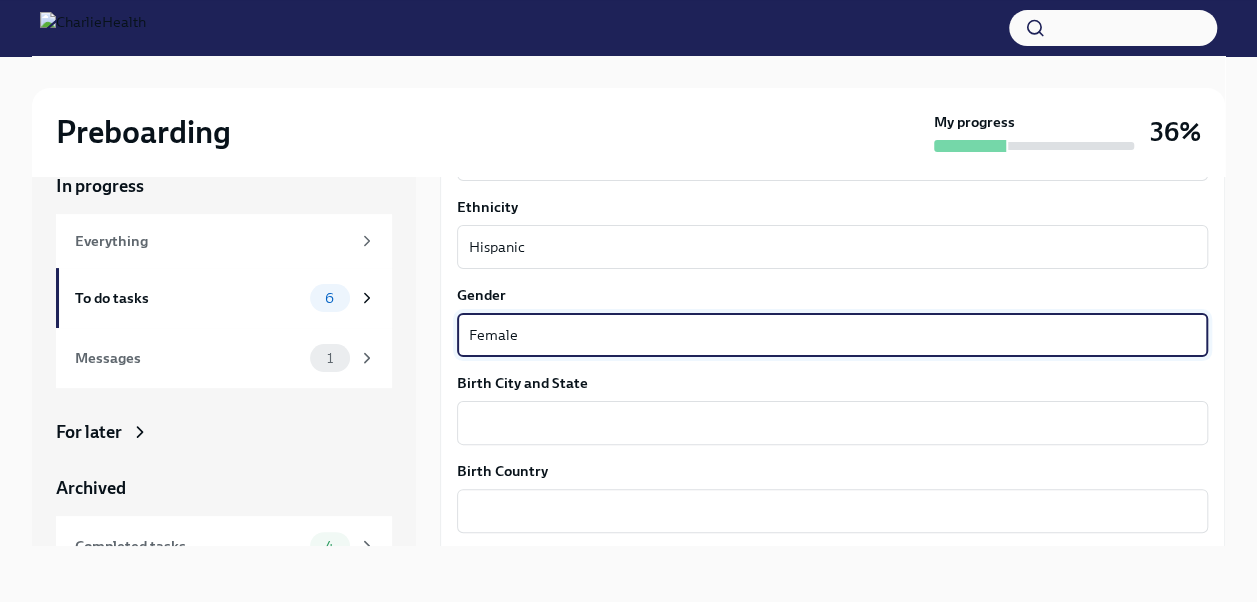 scroll, scrollTop: 1304, scrollLeft: 0, axis: vertical 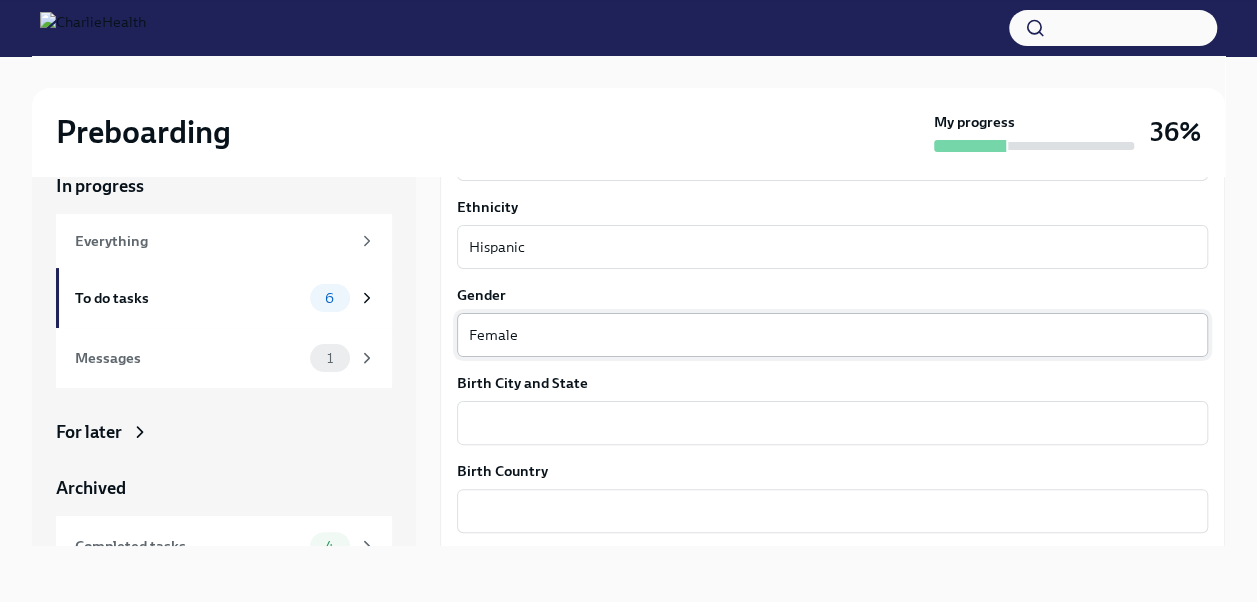 click on "x ​" at bounding box center (832, 423) 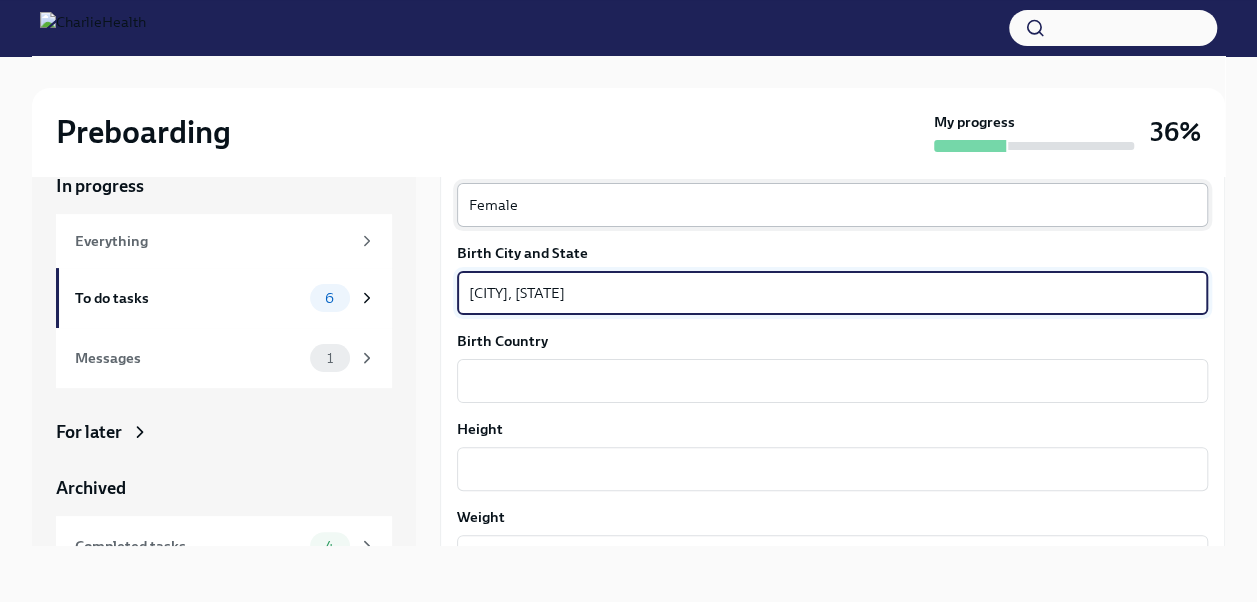 scroll, scrollTop: 1434, scrollLeft: 0, axis: vertical 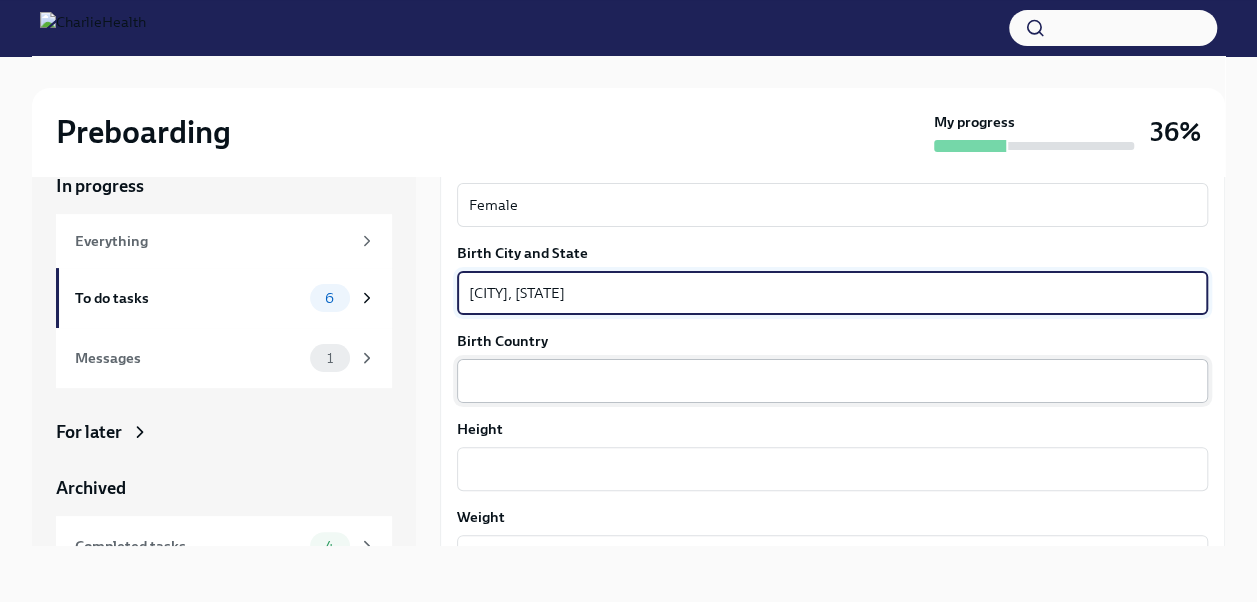 type on "[CITY], [STATE]" 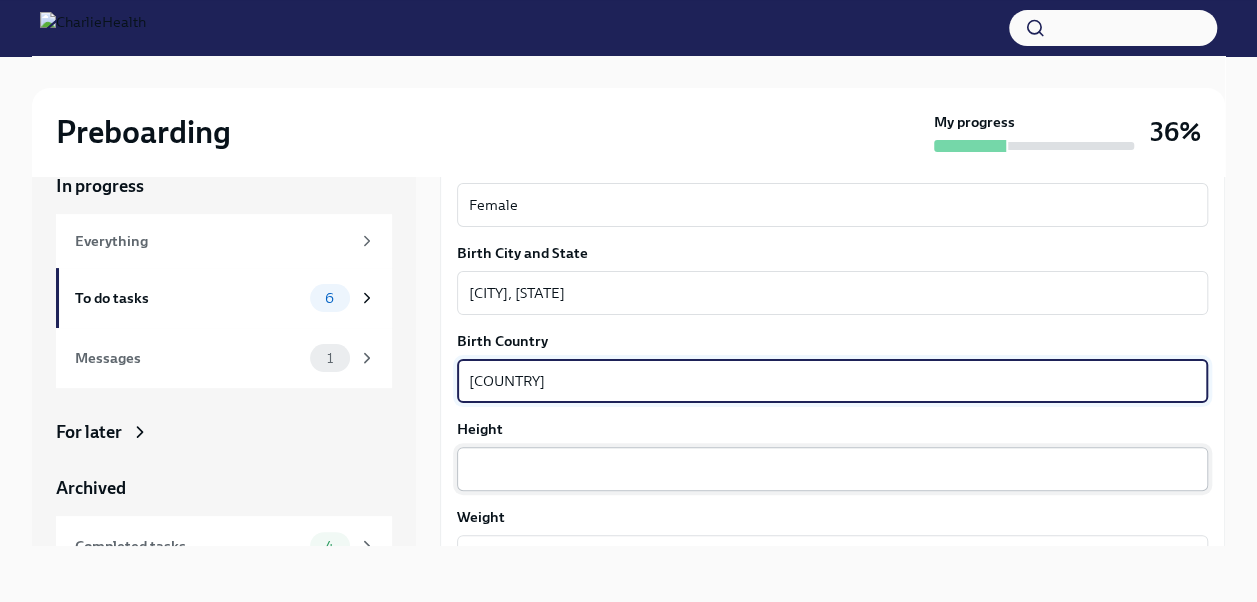 type on "[COUNTRY]" 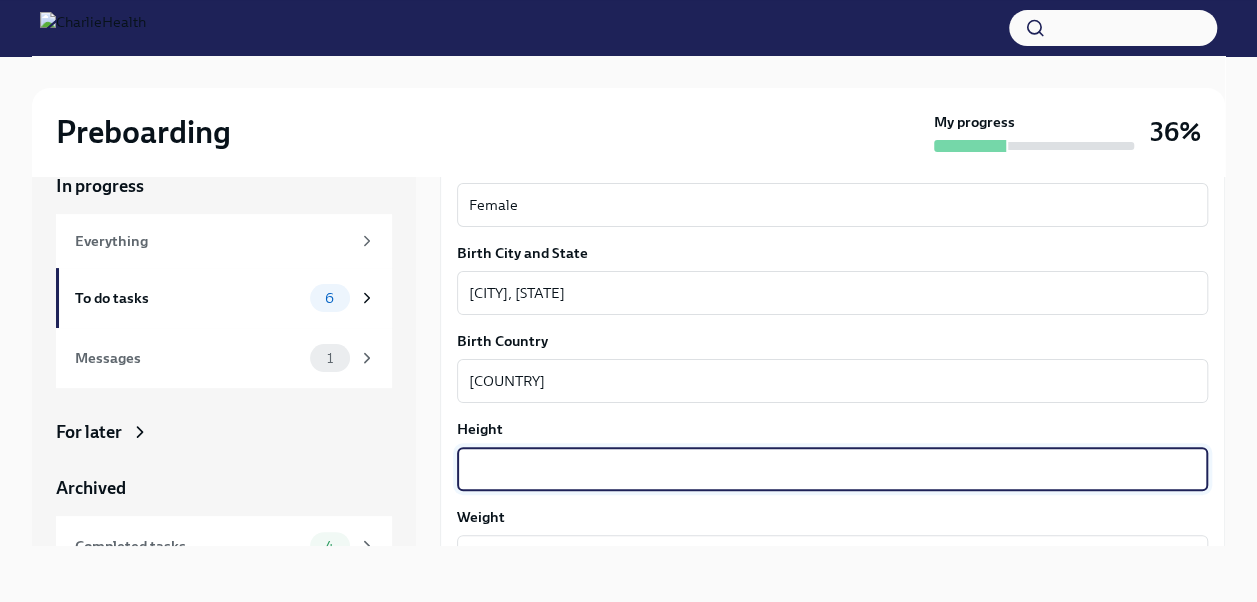 click on "Height" at bounding box center (832, 469) 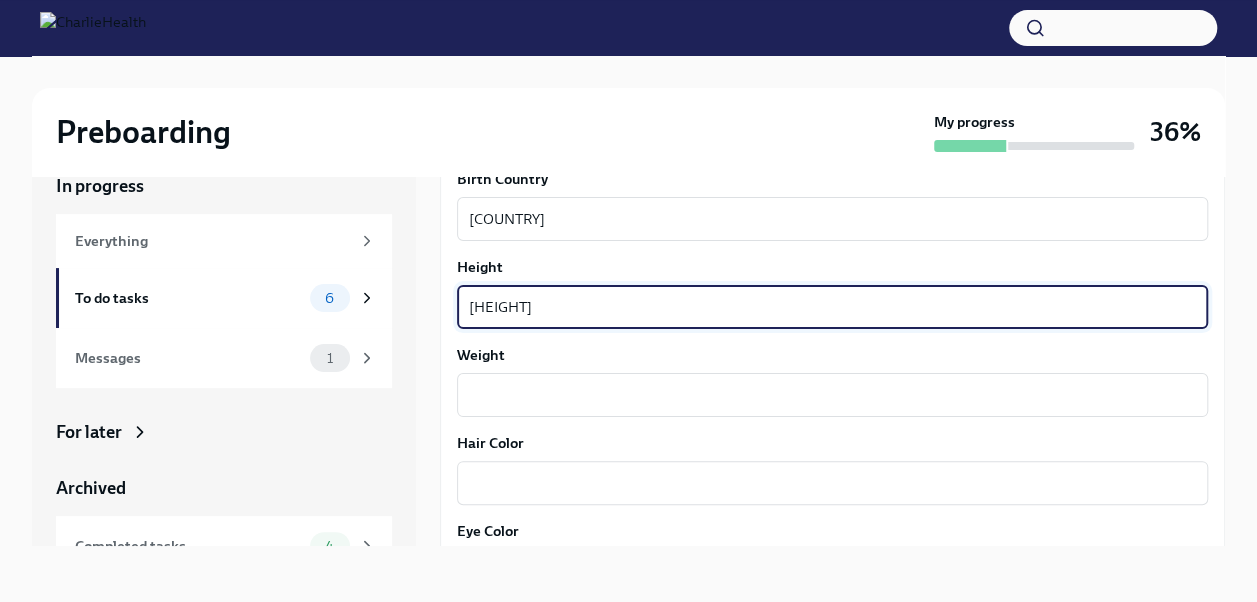 scroll, scrollTop: 1600, scrollLeft: 0, axis: vertical 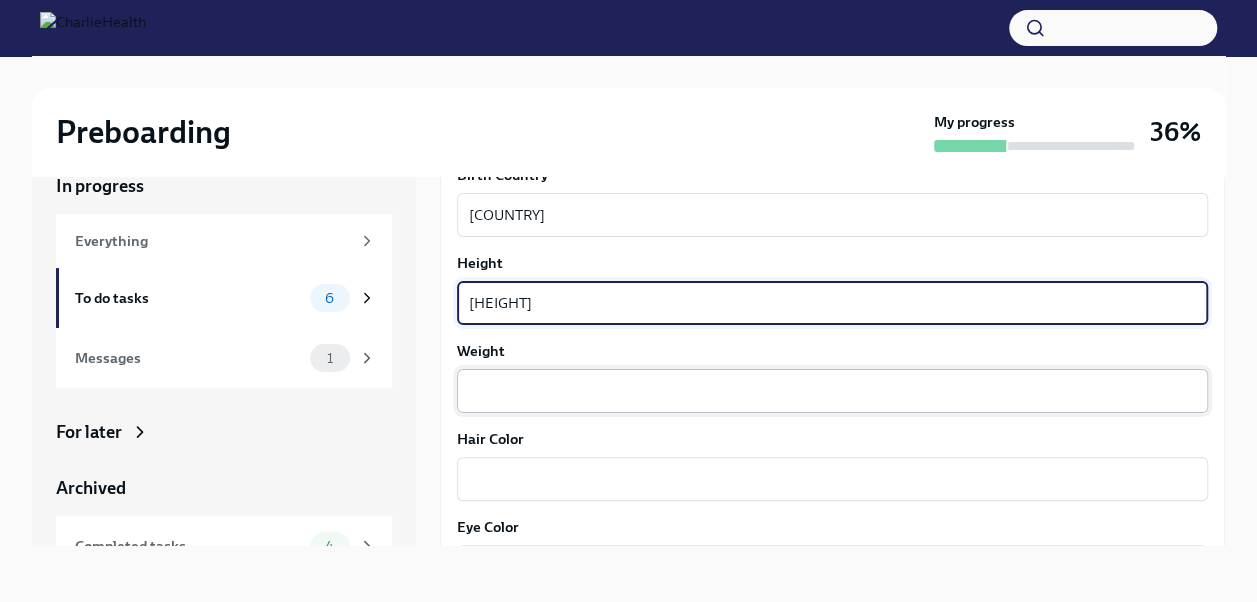 type on "[HEIGHT]" 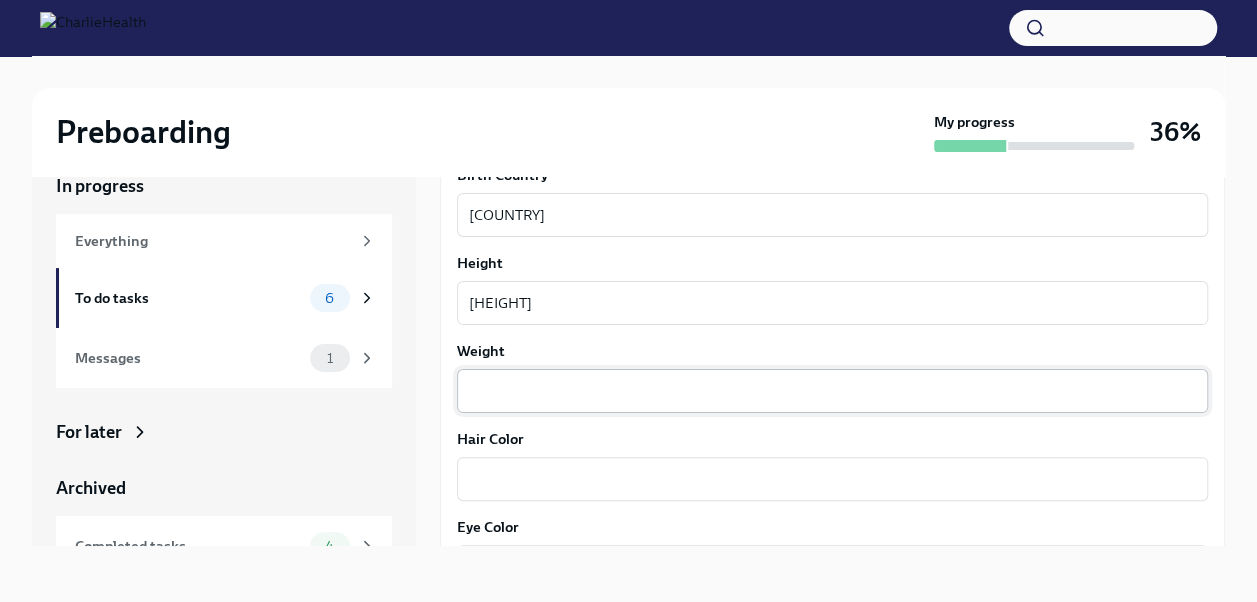 click on "x ​" at bounding box center [832, 391] 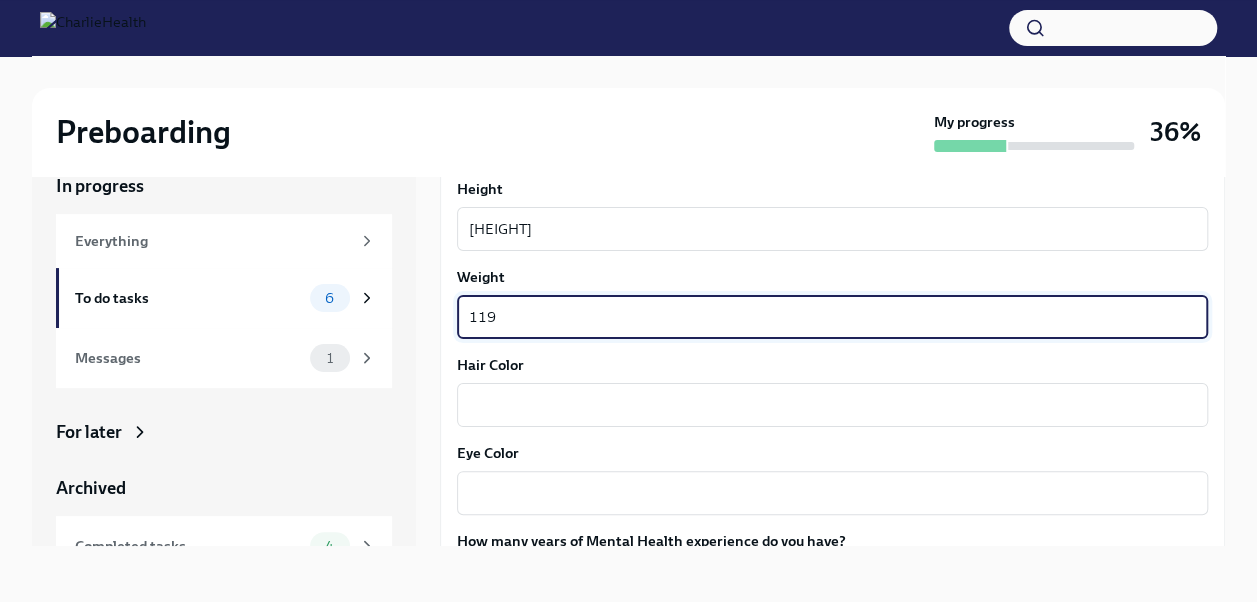 scroll, scrollTop: 1674, scrollLeft: 0, axis: vertical 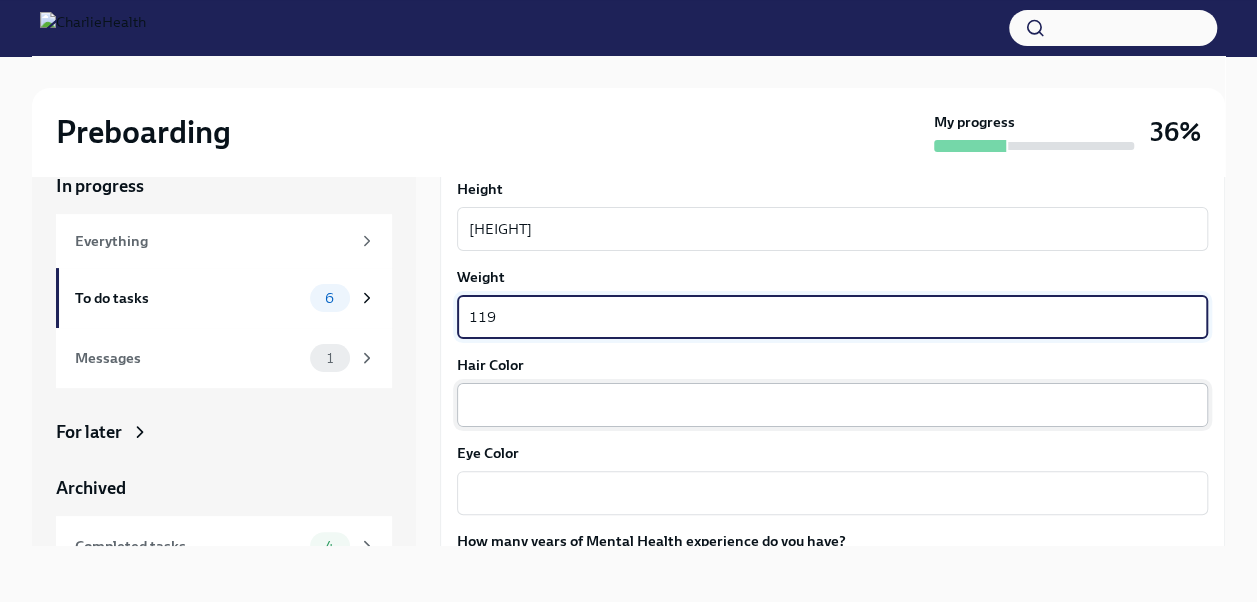 type on "119" 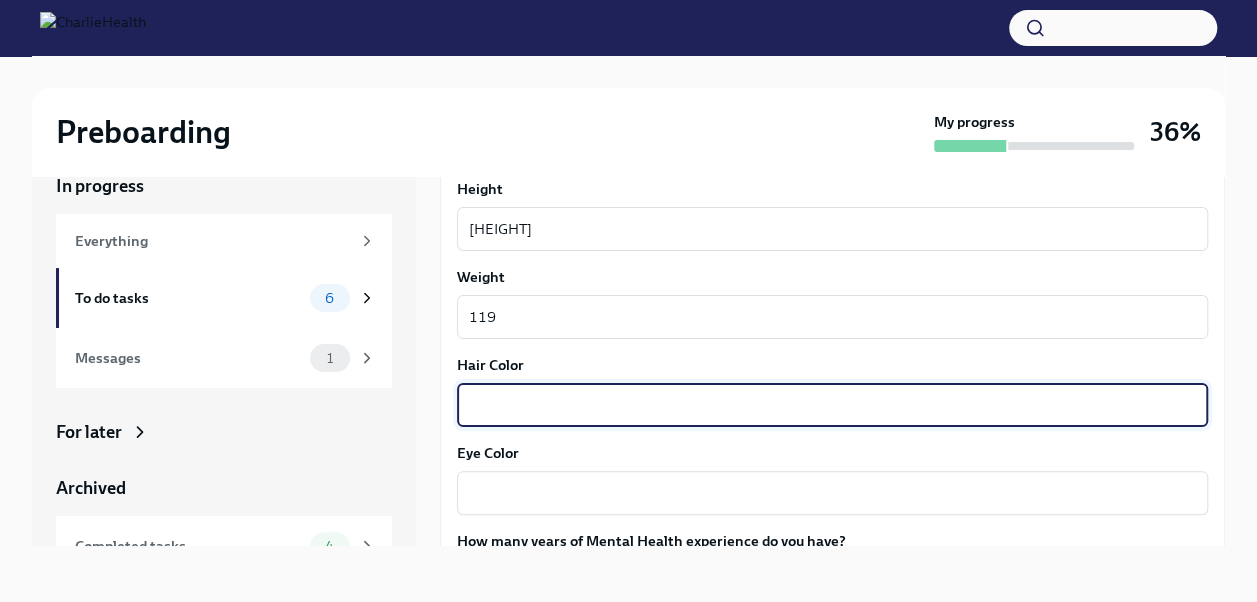 click on "Hair Color" at bounding box center [832, 405] 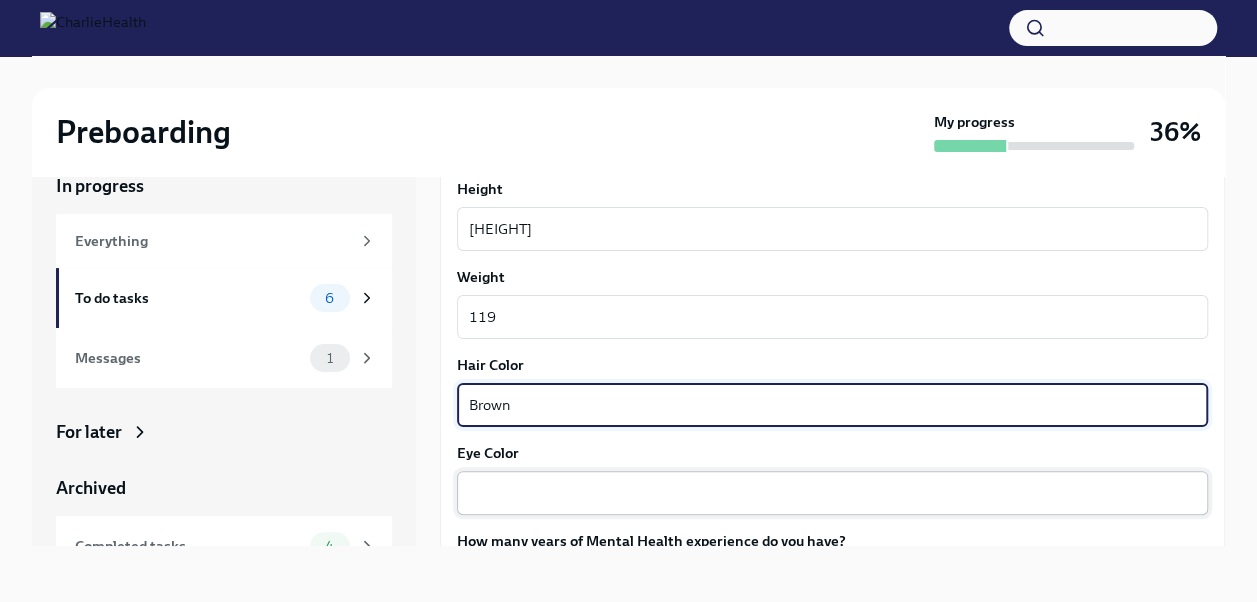 type on "Brown" 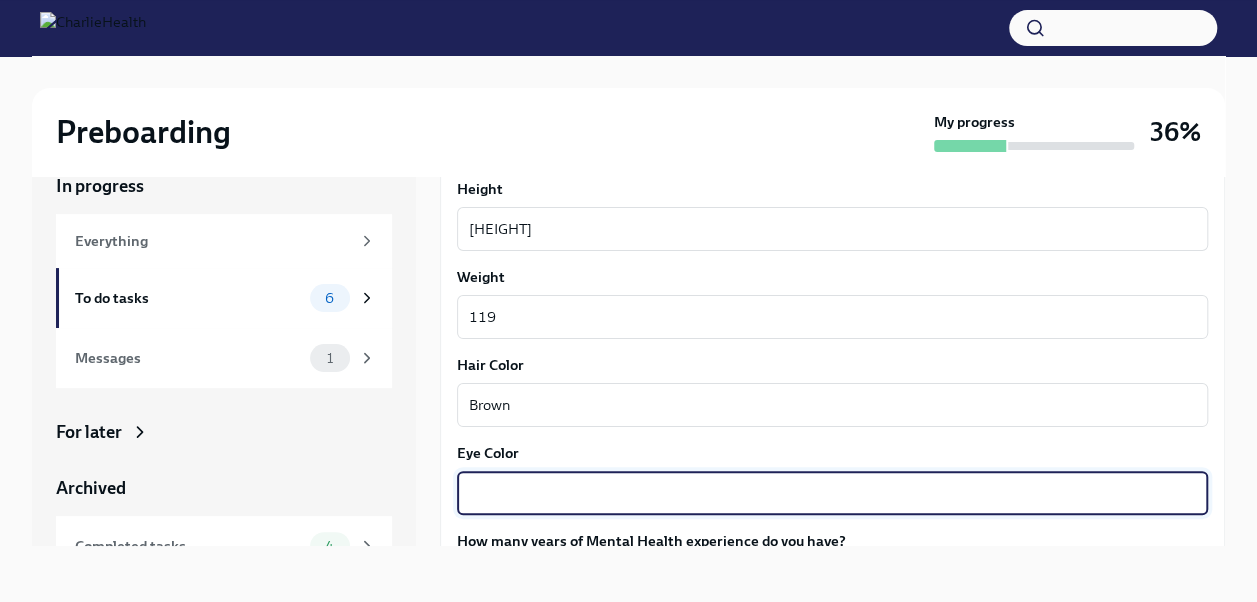 click on "Eye Color" at bounding box center [832, 493] 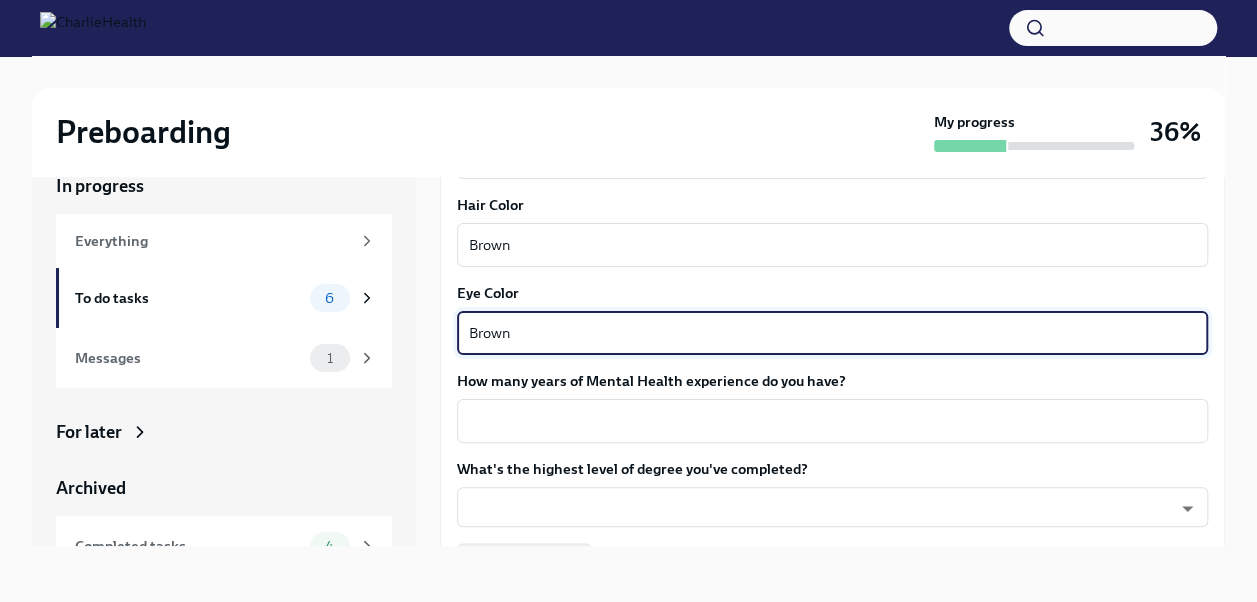 scroll, scrollTop: 1894, scrollLeft: 0, axis: vertical 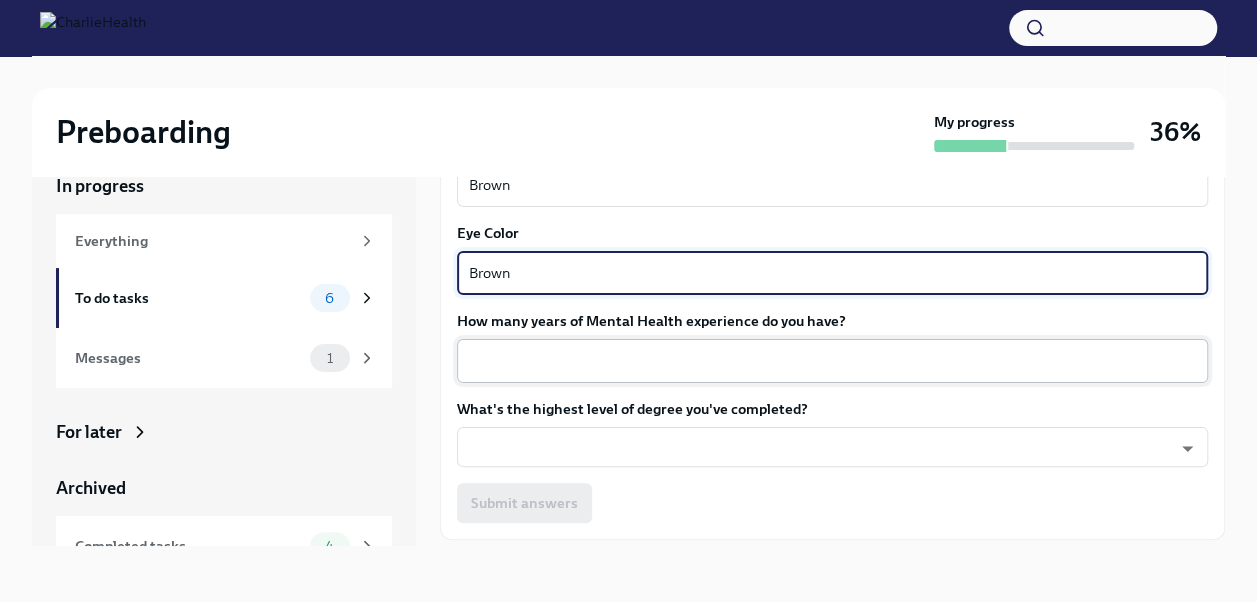 type on "Brown" 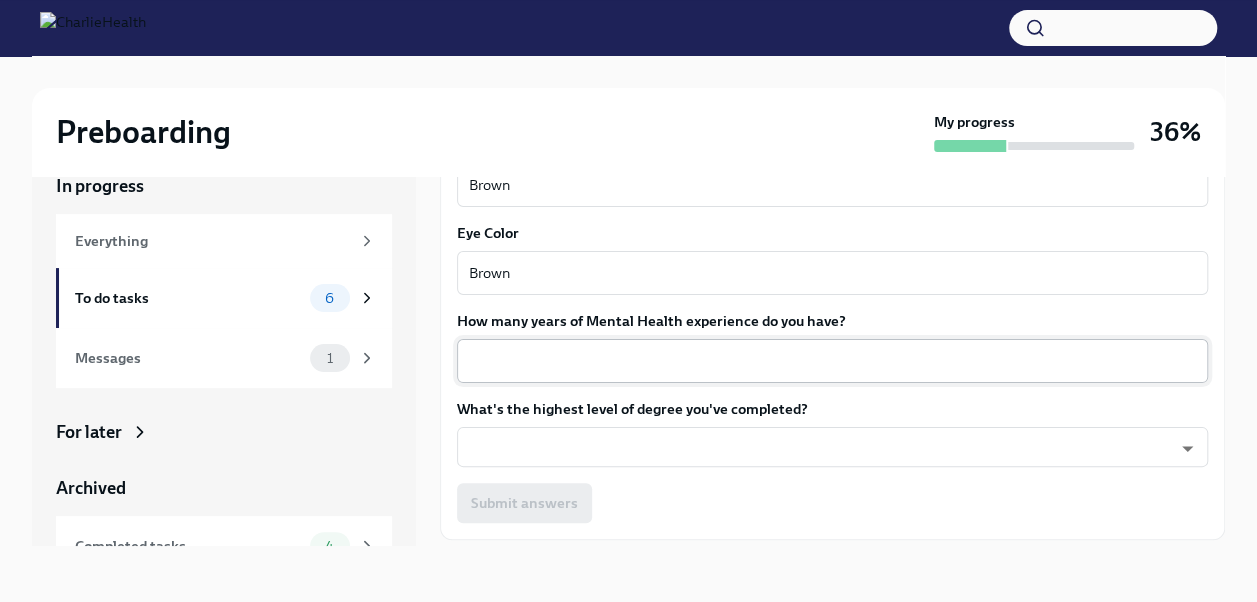 click on "x ​" at bounding box center (832, 361) 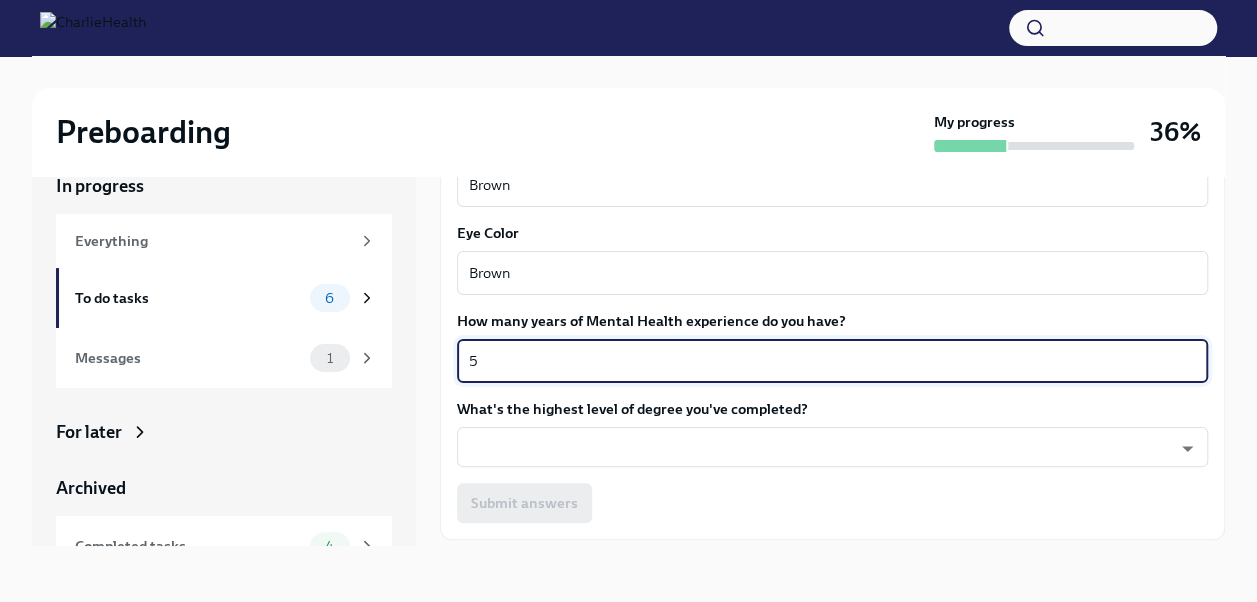 scroll, scrollTop: 1950, scrollLeft: 0, axis: vertical 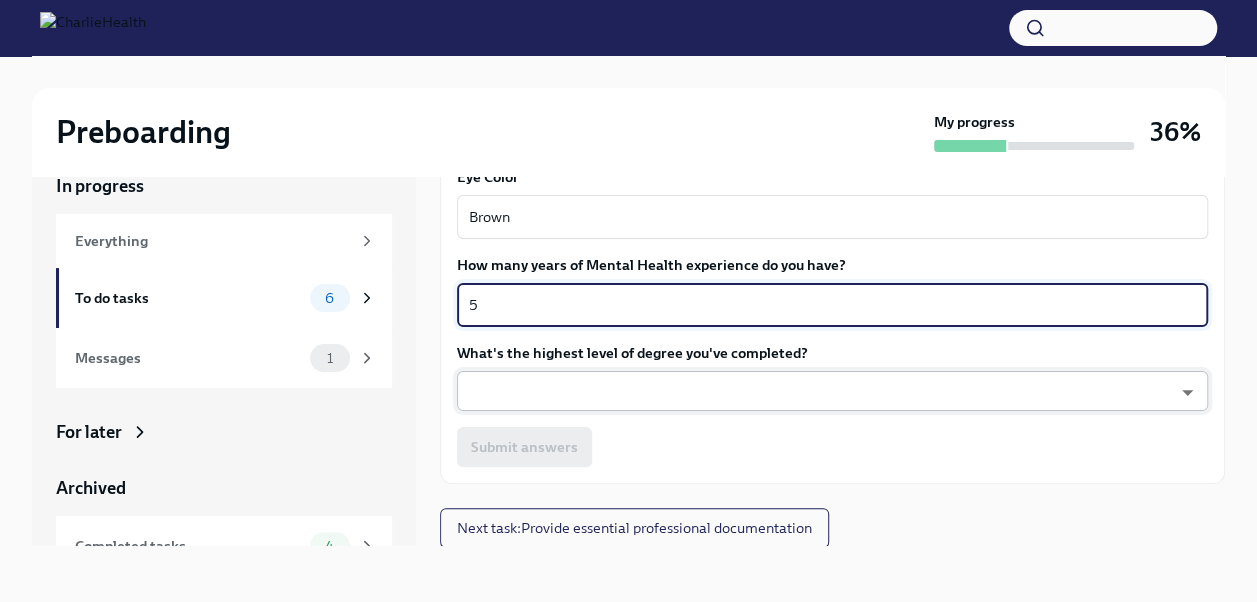type on "5" 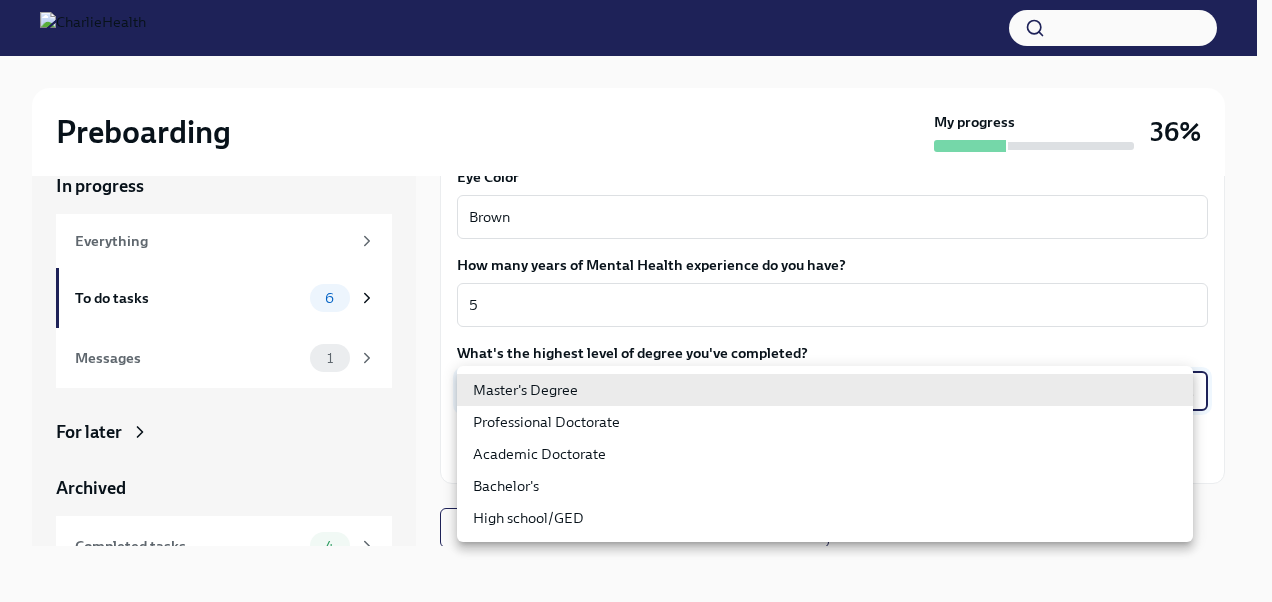 click on "Preboarding My progress 36% In progress Everything To do tasks 6 Messages 1 For later Archived Completed tasks 4 Messages 0 Fill out the onboarding form To Do Due  2 days ago We need some info from you to start setting you up in payroll and other systems.  Please fill out this form ASAP  Please note each field needs to be completed in order for you to submit.
Note : Please fill out this form as accurately as possible. Several states require specific demographic information that we have to input on your behalf. We understand that some of these questions feel personal to answer, and we appreciate your understanding that this is required for compliance clearance. About you Your preferred first name [FIRST] x ​ Your legal last name [LAST] x ​ Please provide any previous names/ aliases-put None if N/A N/A x ​ Street Address 1 [NUMBER] [STREET] ​ Street Address 2 ​ Postal Code [POSTAL_CODE] ​ City [CITY] ​ State/Region [STATE] ​ Country [COUNTRY] ​ Date of Birth (MM/DD/YYYY) [DATE] x M" at bounding box center (636, 284) 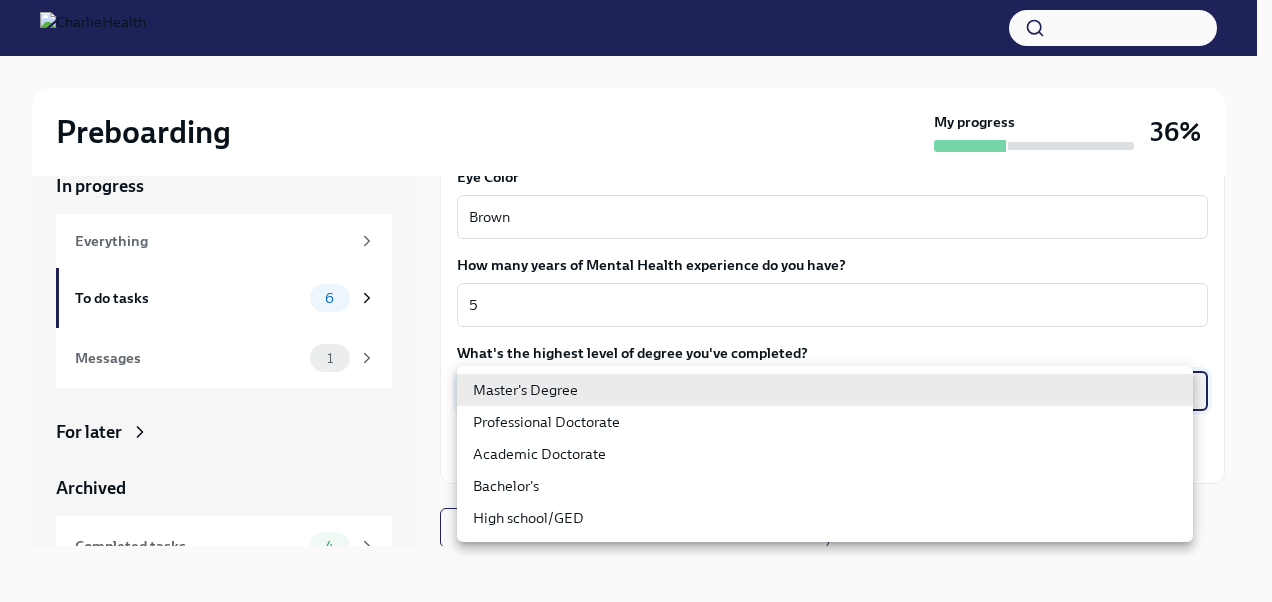type on "2vBr-ghkD" 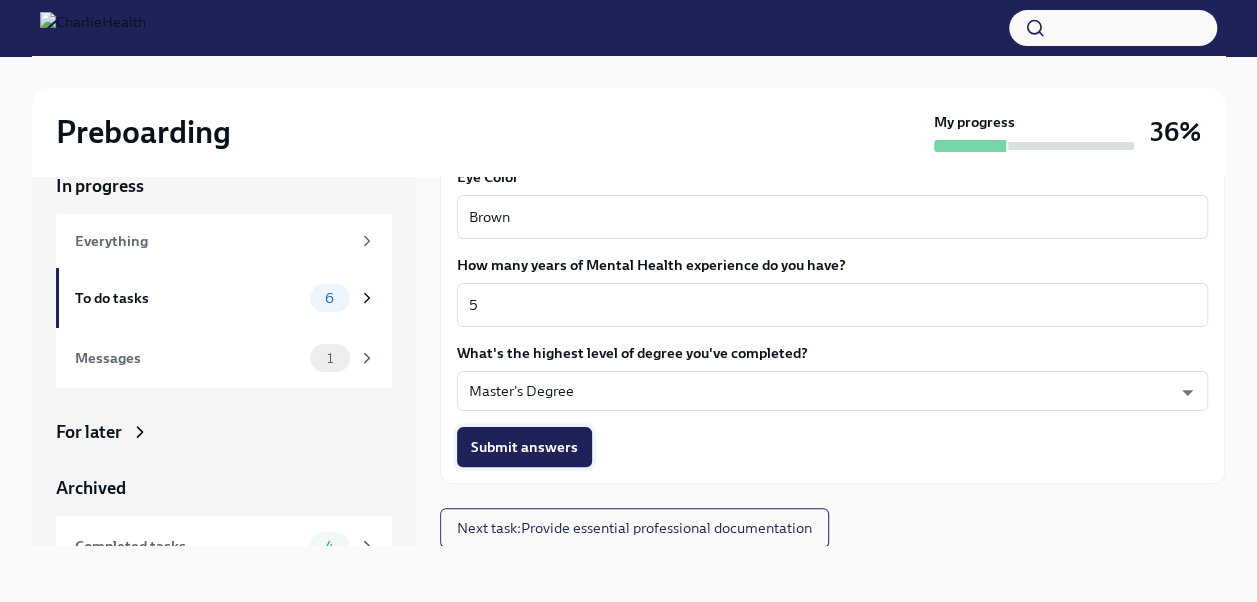 click on "Submit answers" at bounding box center (524, 447) 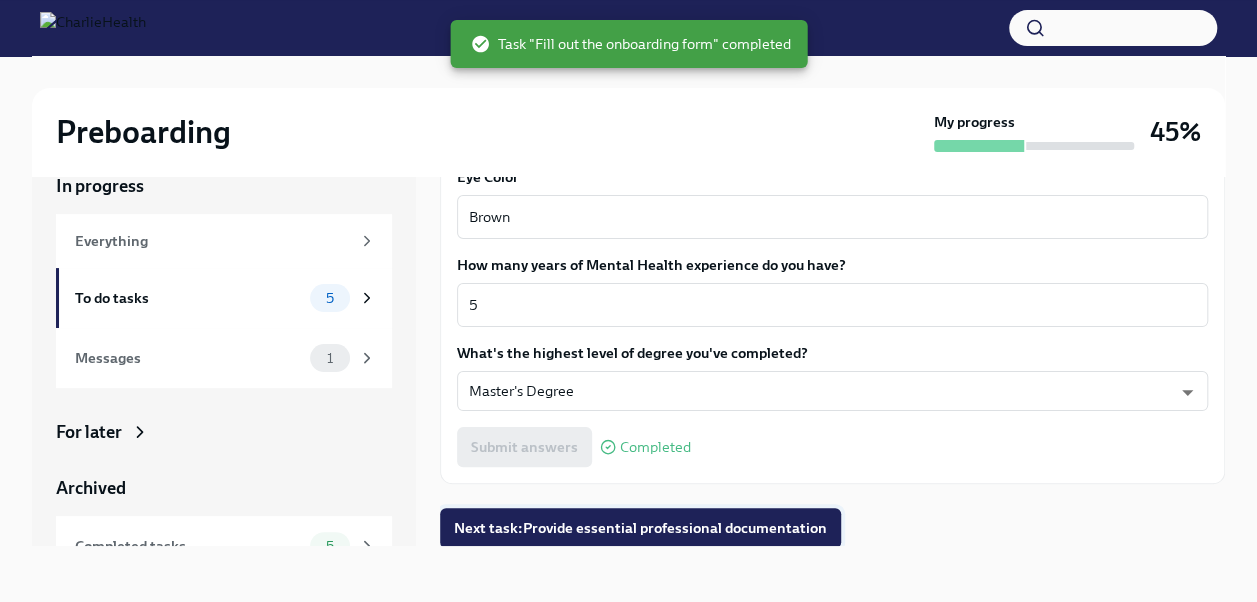 click on "Next task :  Provide essential professional documentation" at bounding box center (640, 528) 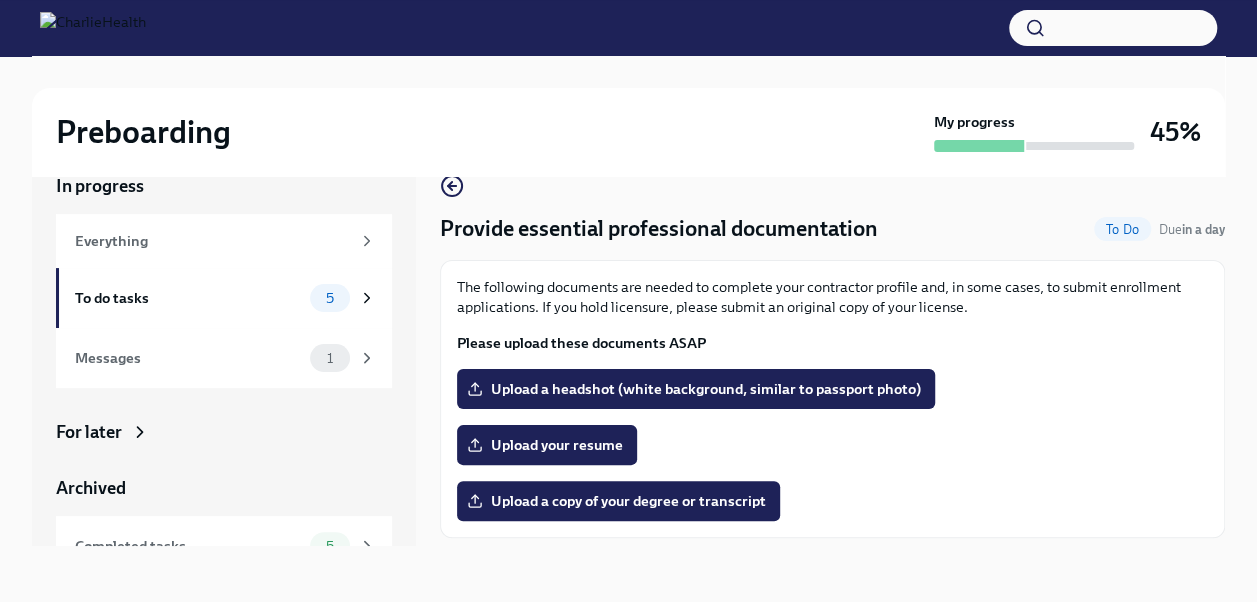 click on "Upload your resume" at bounding box center [832, 445] 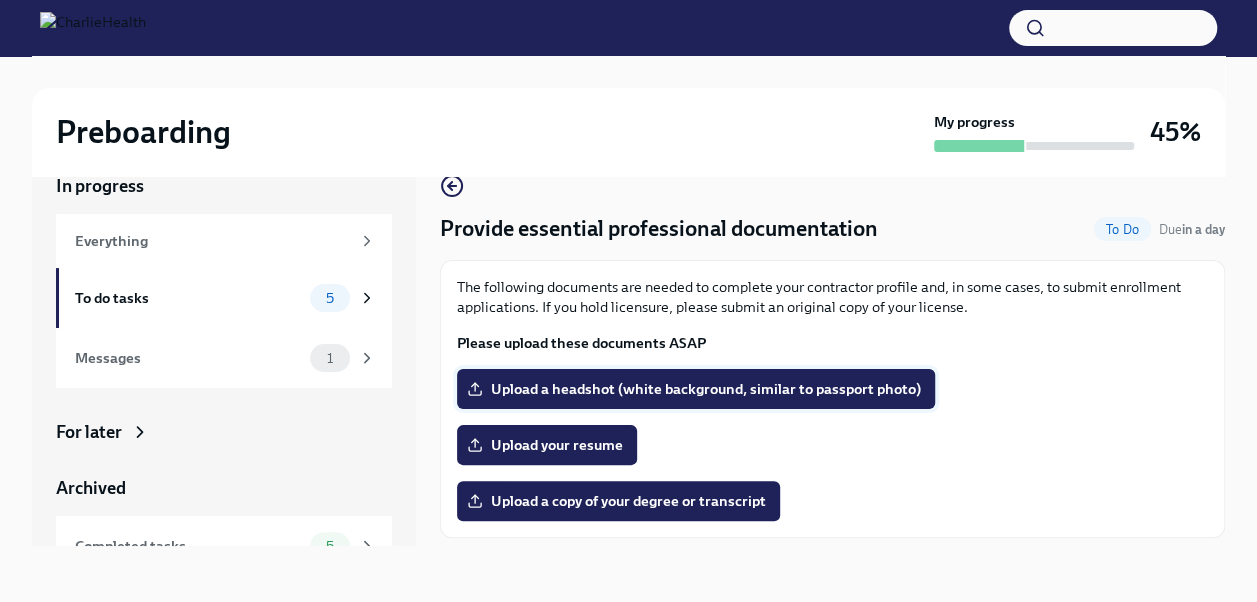 click on "Upload a headshot (white background, similar to passport photo)" at bounding box center [696, 389] 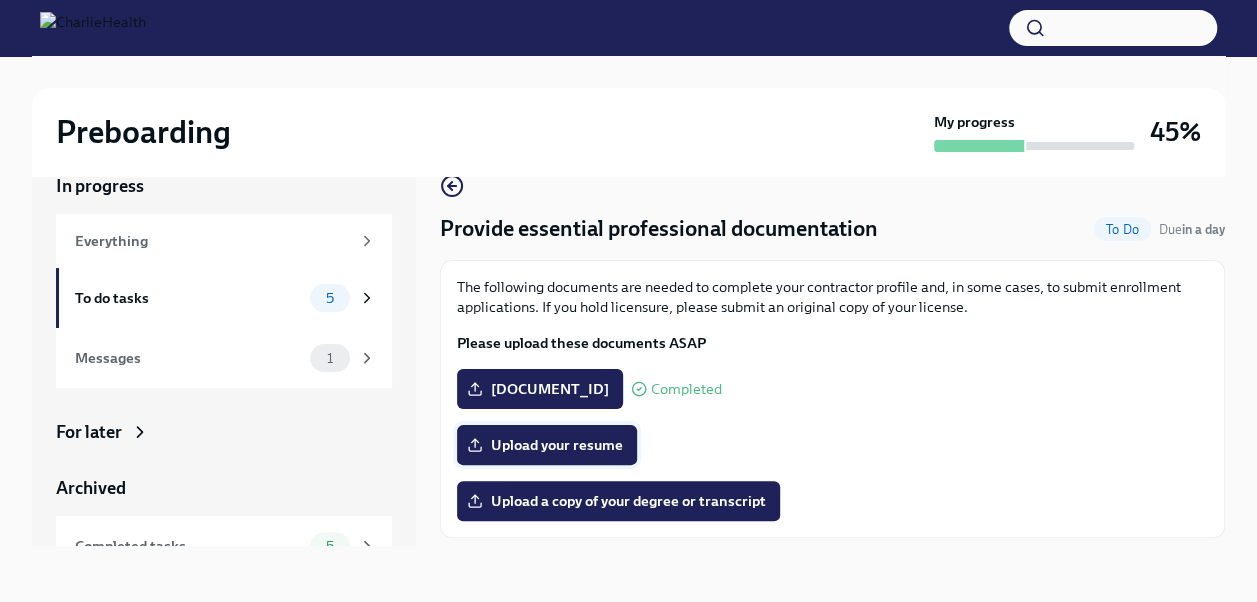 click on "Upload your resume" at bounding box center (547, 445) 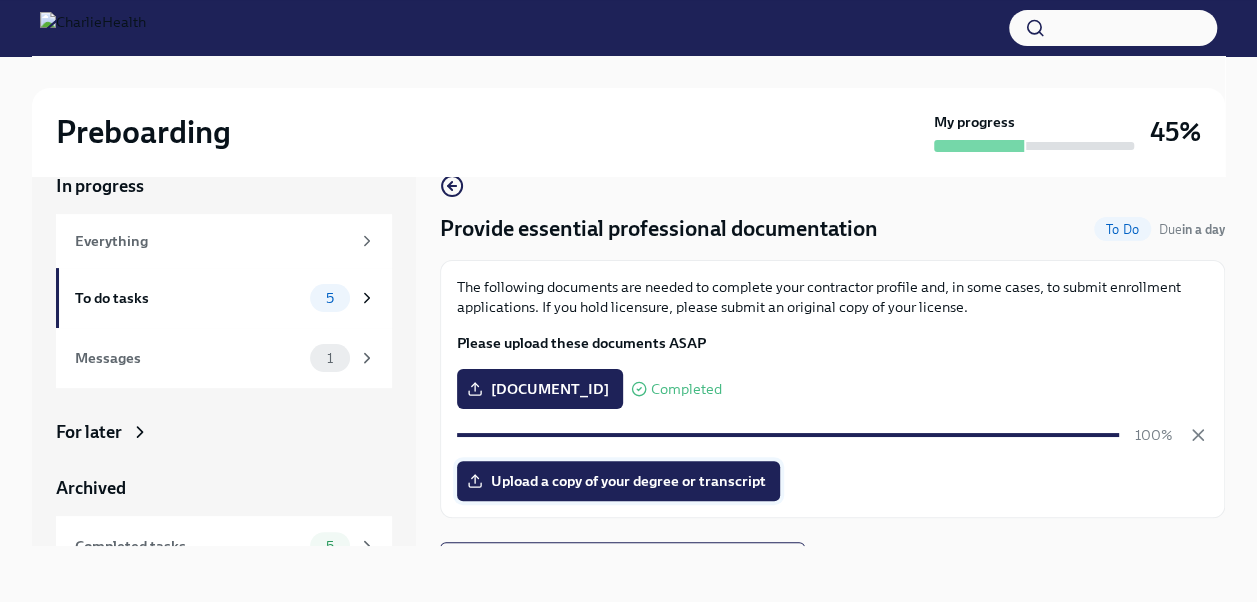 scroll, scrollTop: 34, scrollLeft: 0, axis: vertical 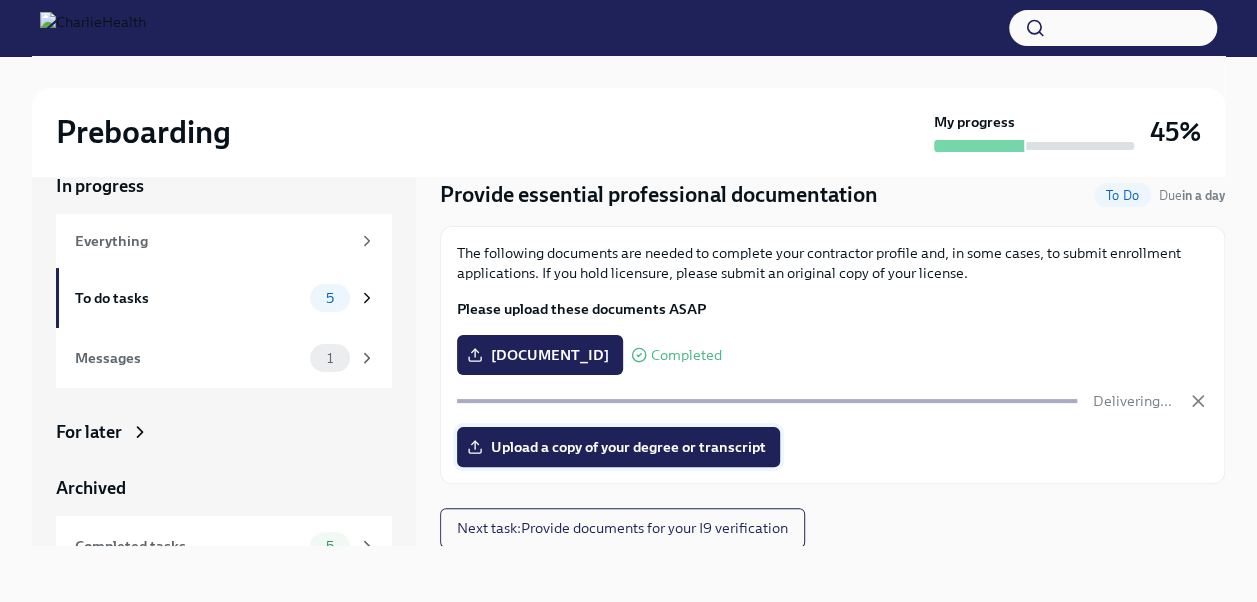 click on "Upload a copy of your degree or transcript" at bounding box center (618, 447) 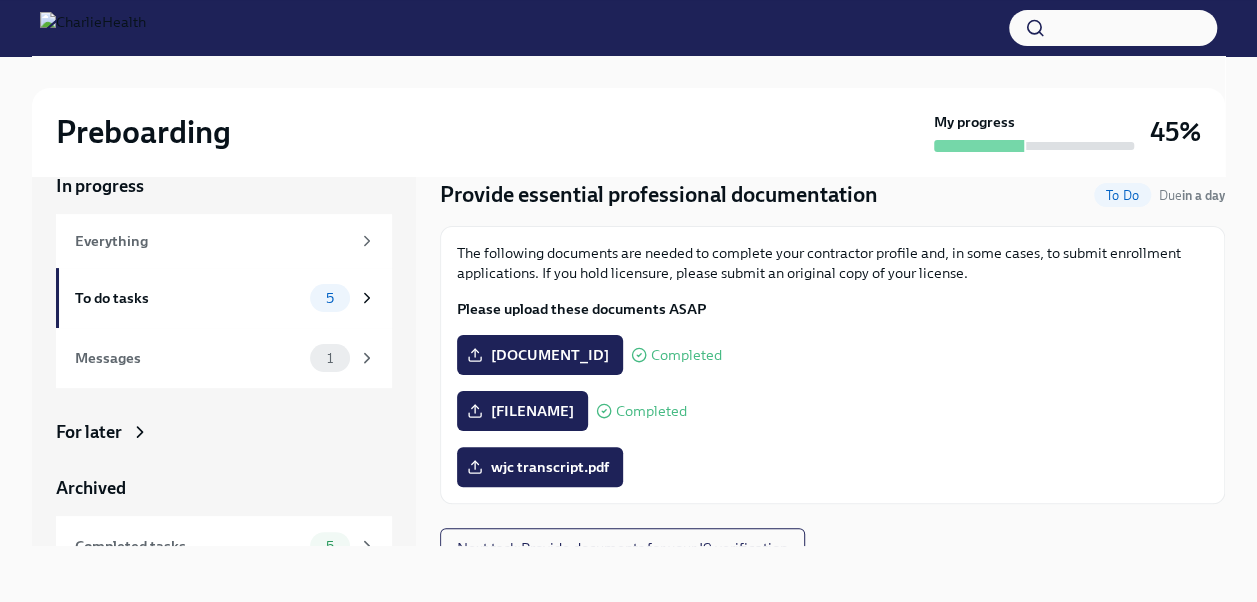 scroll, scrollTop: 54, scrollLeft: 0, axis: vertical 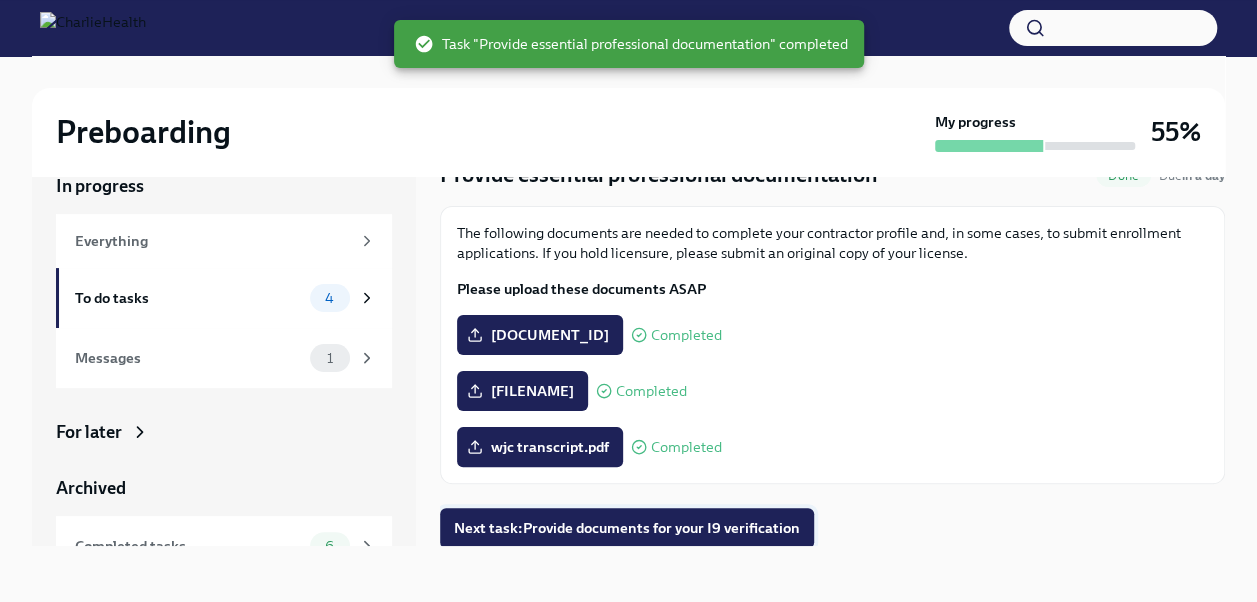 click on "Next task :  Provide documents for your I9 verification" at bounding box center (627, 528) 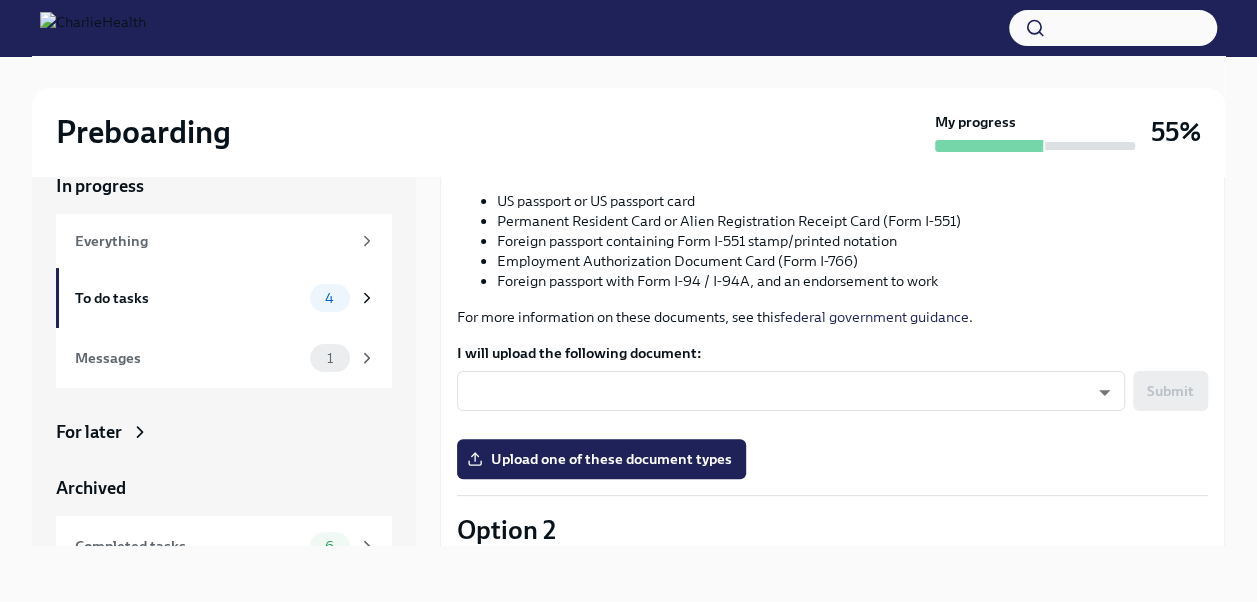 scroll, scrollTop: 271, scrollLeft: 0, axis: vertical 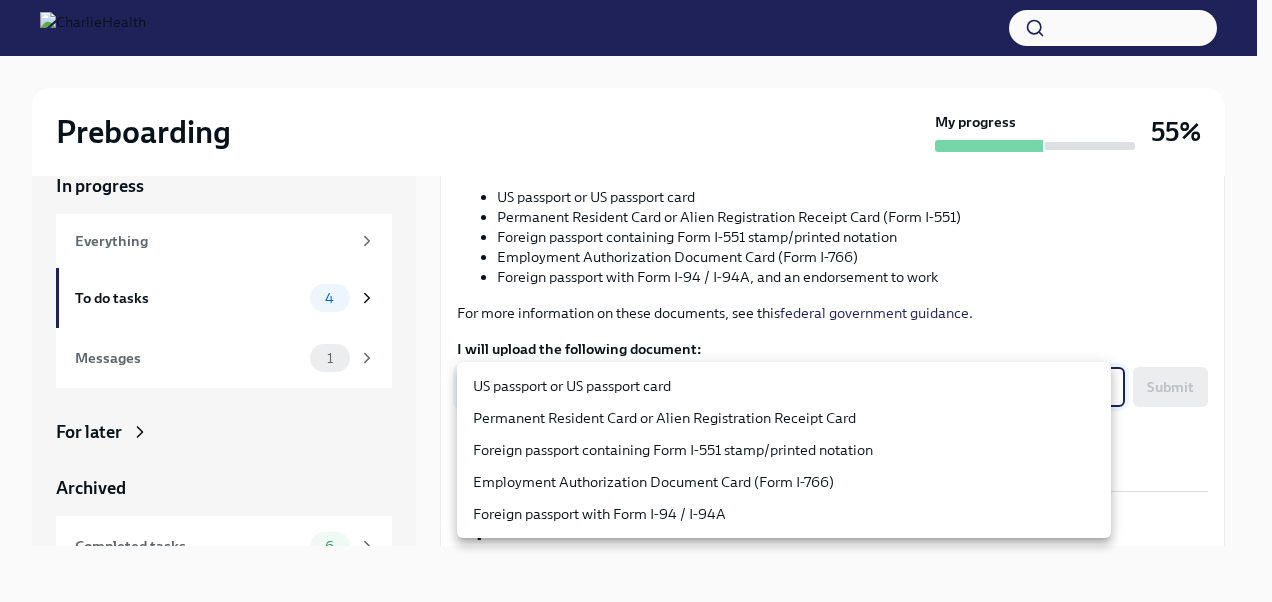 click on "Preboarding My progress 55% In progress Everything To do tasks 4 Messages 1 For later Archived Completed tasks 6 Messages 0 Provide documents for your I9 verification To Do Due  in 2 days You have a choice of which documents you provide for your I9. Option 1 One document that establishes both identity and employment authorization This can be a scanned copy of:
US passport or US passport card
Permanent Resident Card or Alien Registration Receipt Card (Form I-551)
Foreign passport containing Form I-551 stamp/printed notation
Employment Authorization Document Card (Form I-766)
Foreign passport with Form I-94 / I-94A, and an endorsement to work
For more information on these documents, see this  federal government guidance . I will upload the following document: ​ ​ Submit Upload one of these document types Option 2 One document that establishes identity, and a second document that establishes employment authorization Your  identity-establishing  document can be:" at bounding box center (636, 284) 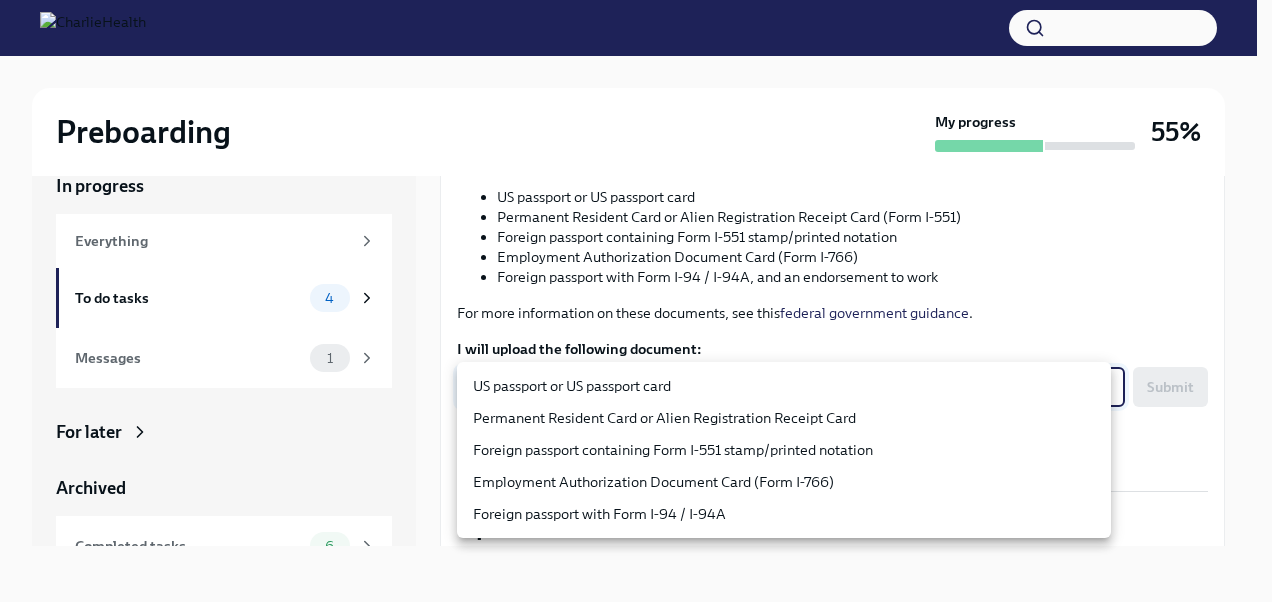 click on "US passport or US passport card" at bounding box center (784, 386) 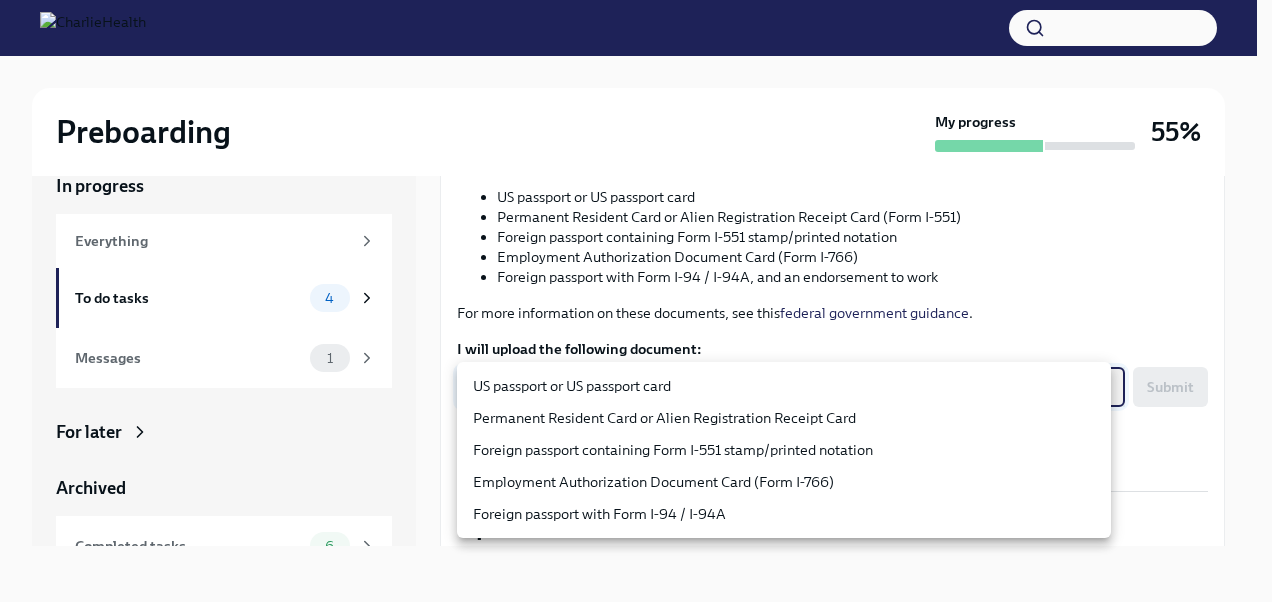 type on "KnYOjnC8x" 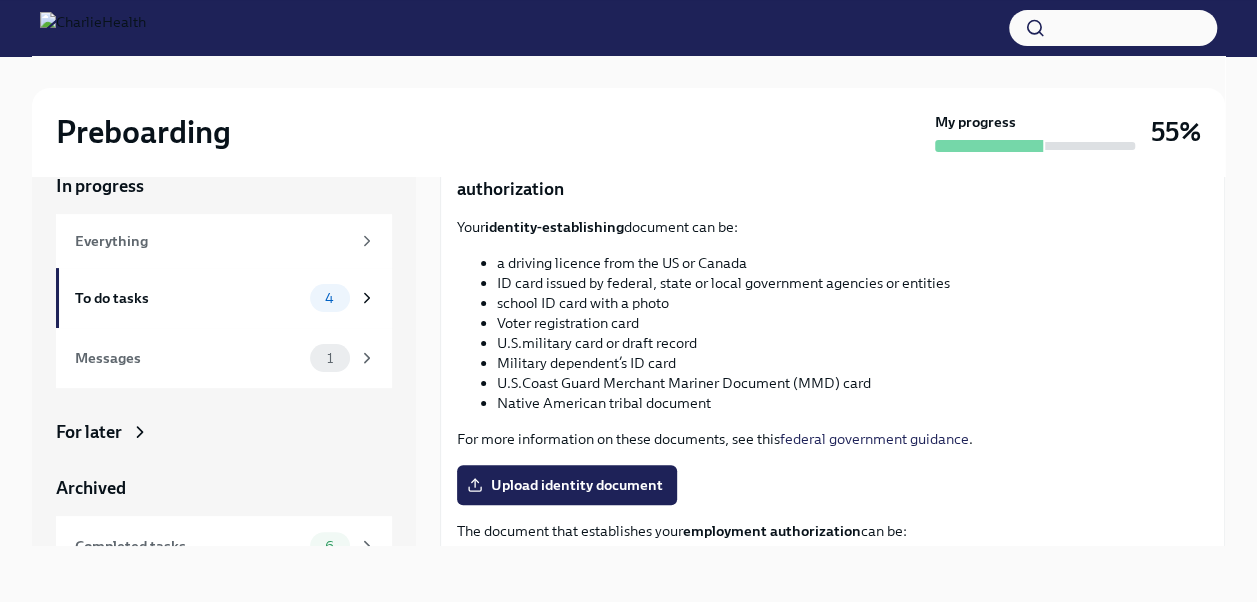 scroll, scrollTop: 894, scrollLeft: 0, axis: vertical 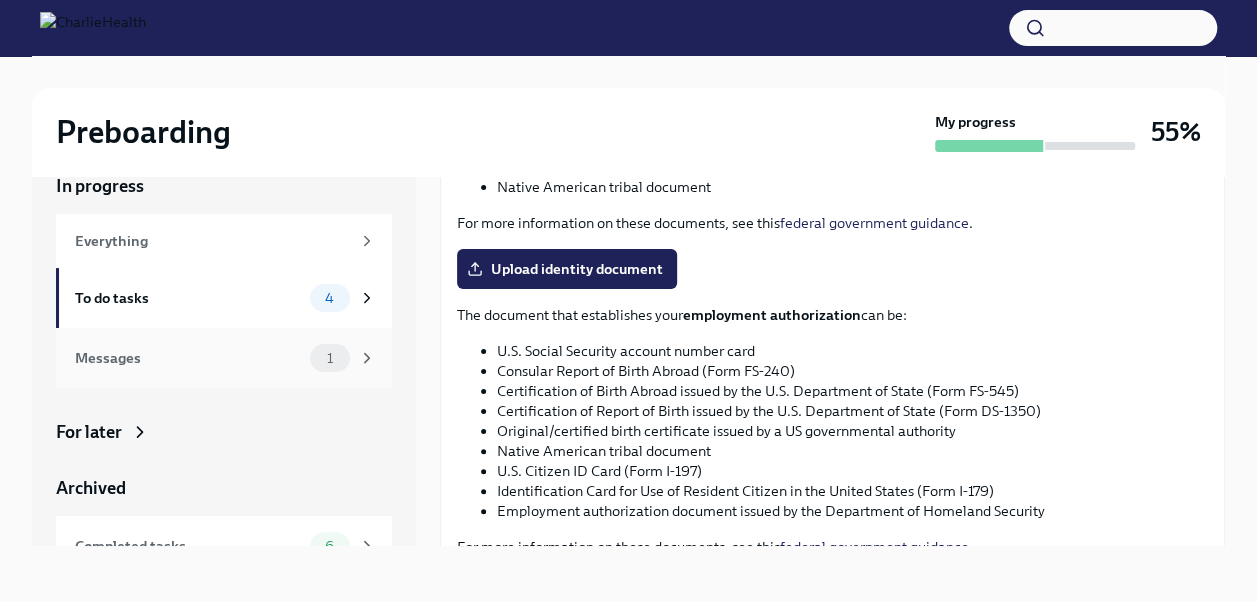 click on "Messages" at bounding box center (188, 358) 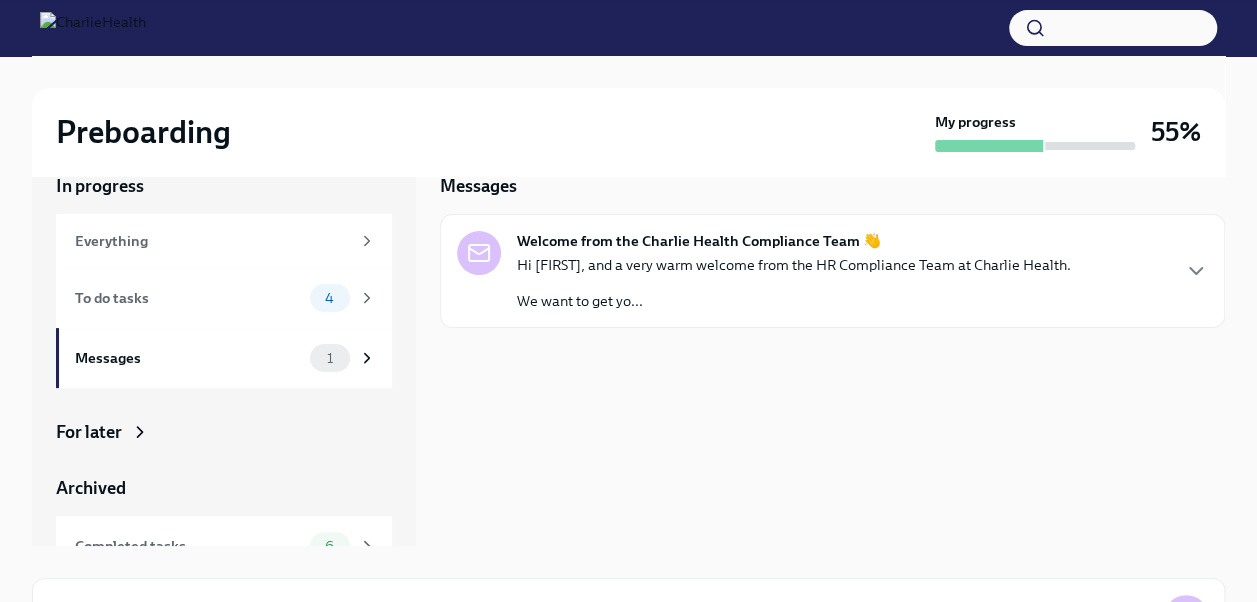 click on "Hi [FIRST], and a very warm welcome from the HR Compliance Team at Charlie Health.
We want to get yo..." at bounding box center [794, 283] 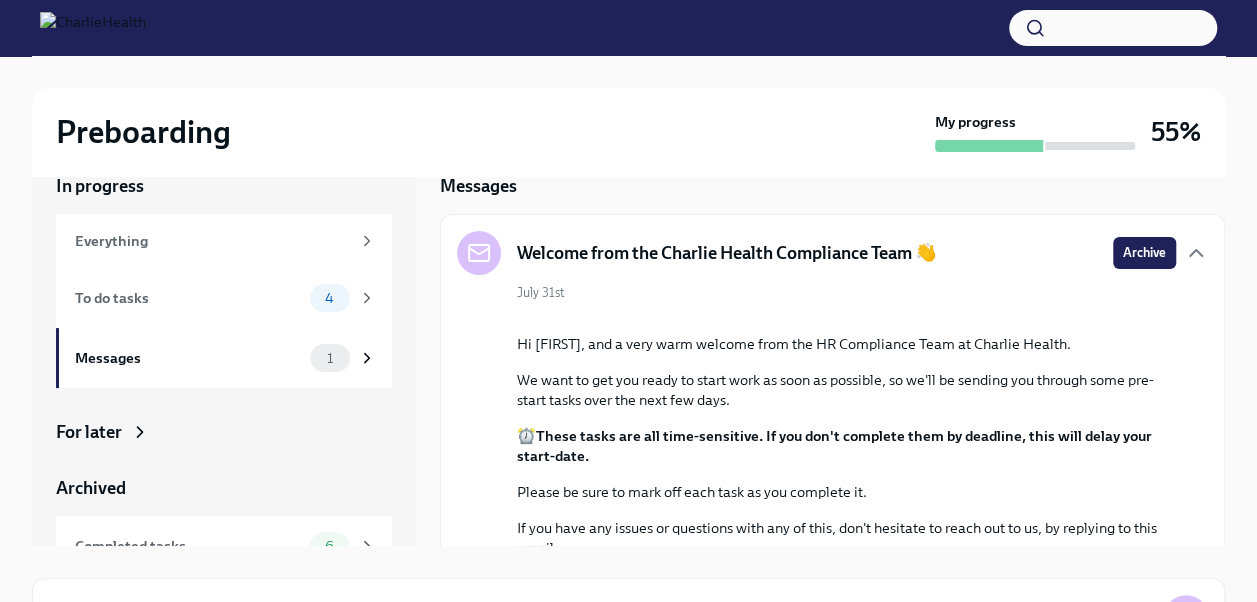 scroll, scrollTop: 214, scrollLeft: 0, axis: vertical 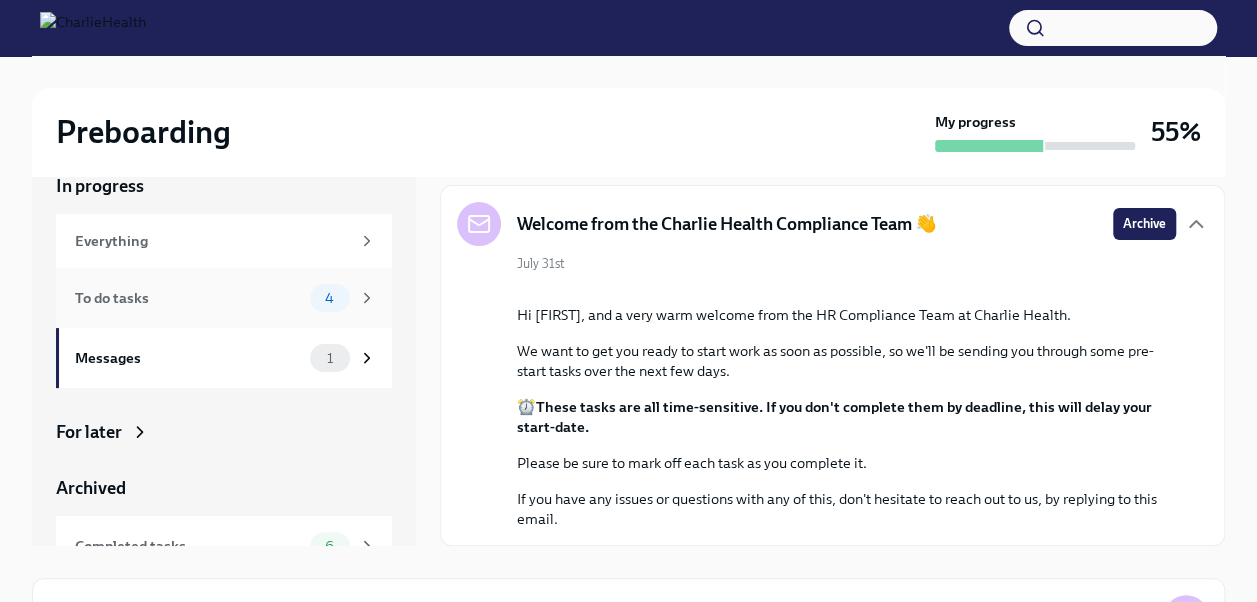 click on "To do tasks" at bounding box center (188, 298) 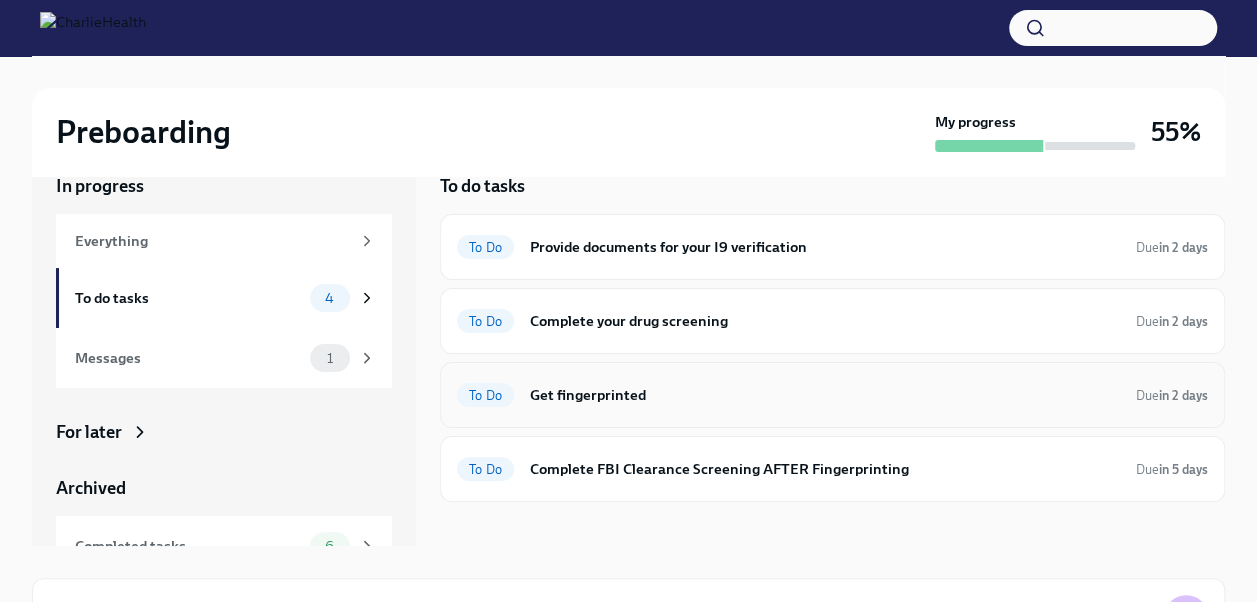 click on "Get fingerprinted" at bounding box center (825, 395) 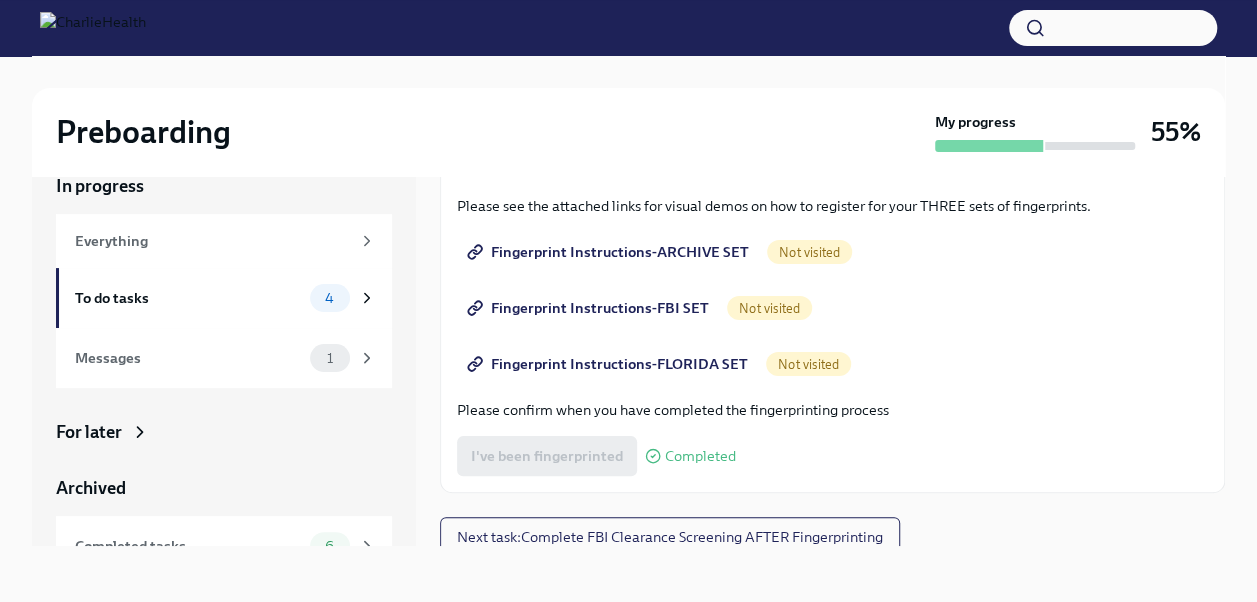 scroll, scrollTop: 250, scrollLeft: 0, axis: vertical 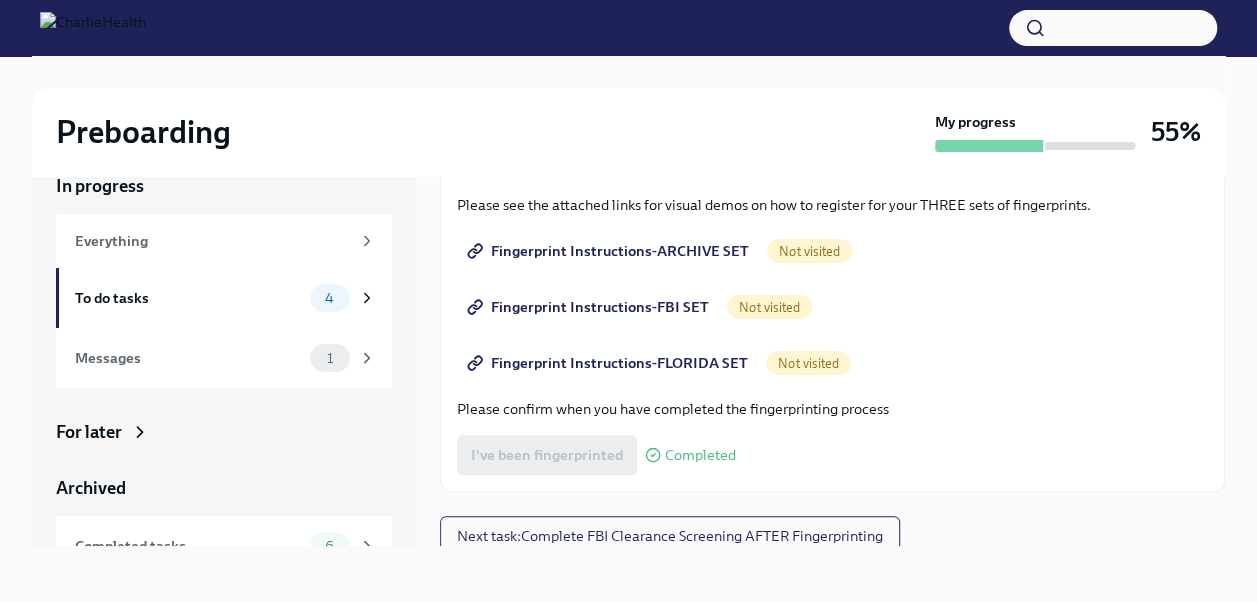 click on "Fingerprint Instructions-ARCHIVE SET" at bounding box center [610, 251] 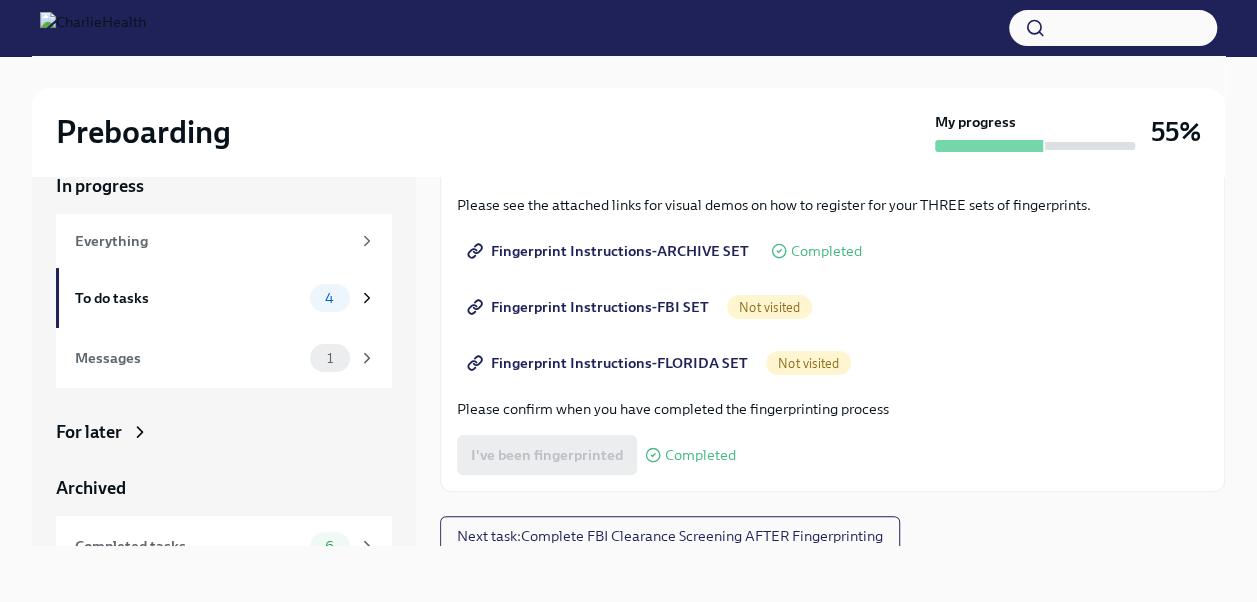 click on "Fingerprint Instructions-FBI SET" at bounding box center [590, 307] 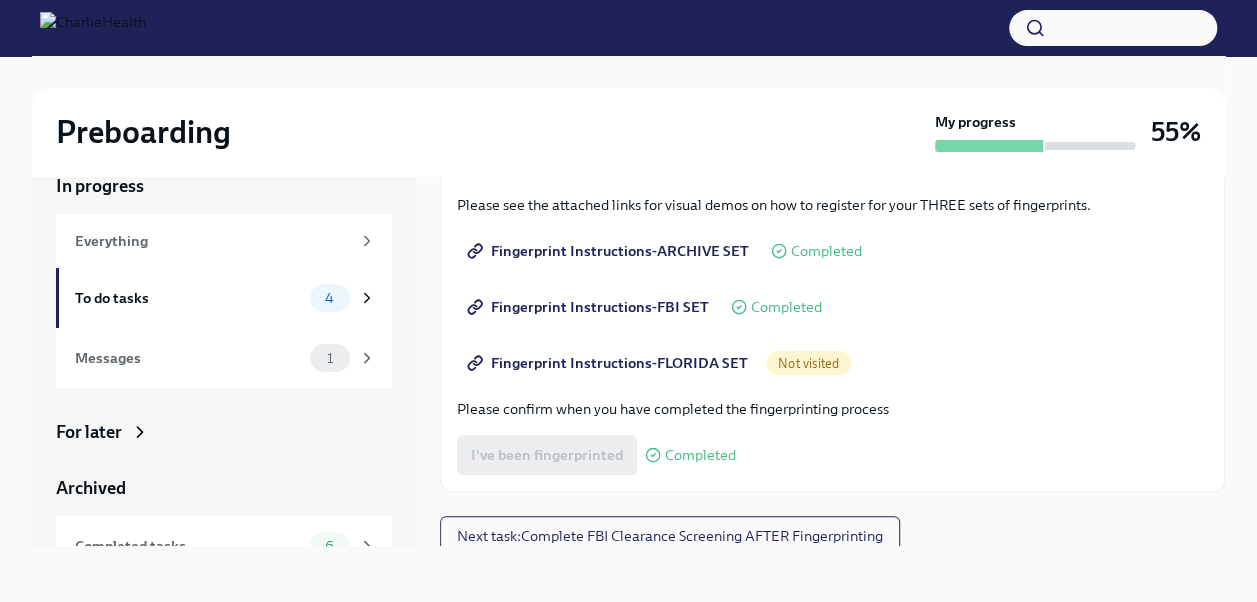 click on "Fingerprint Instructions-FLORIDA SET" at bounding box center (609, 363) 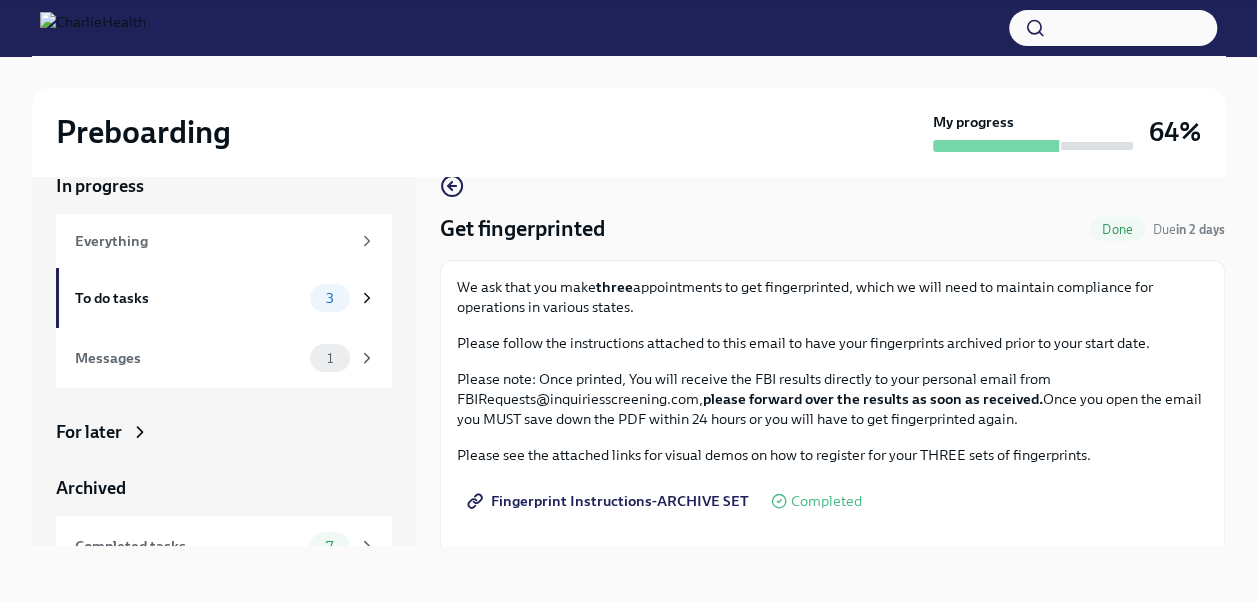 scroll, scrollTop: 259, scrollLeft: 0, axis: vertical 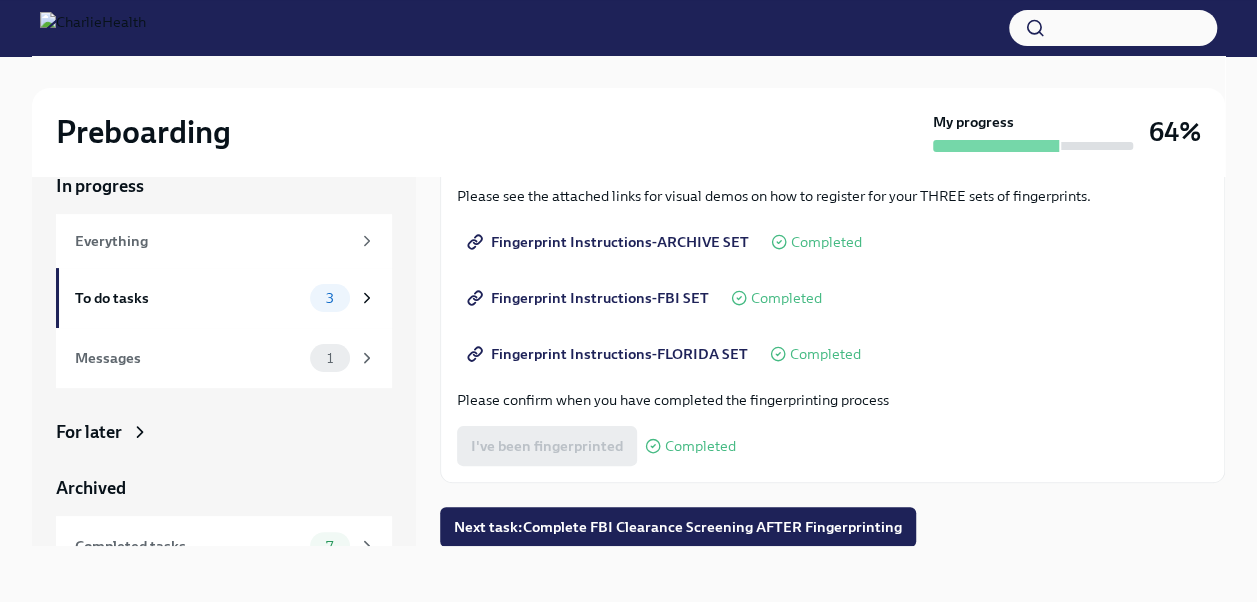 click on "Fingerprint Instructions-FLORIDA SET" at bounding box center [609, 354] 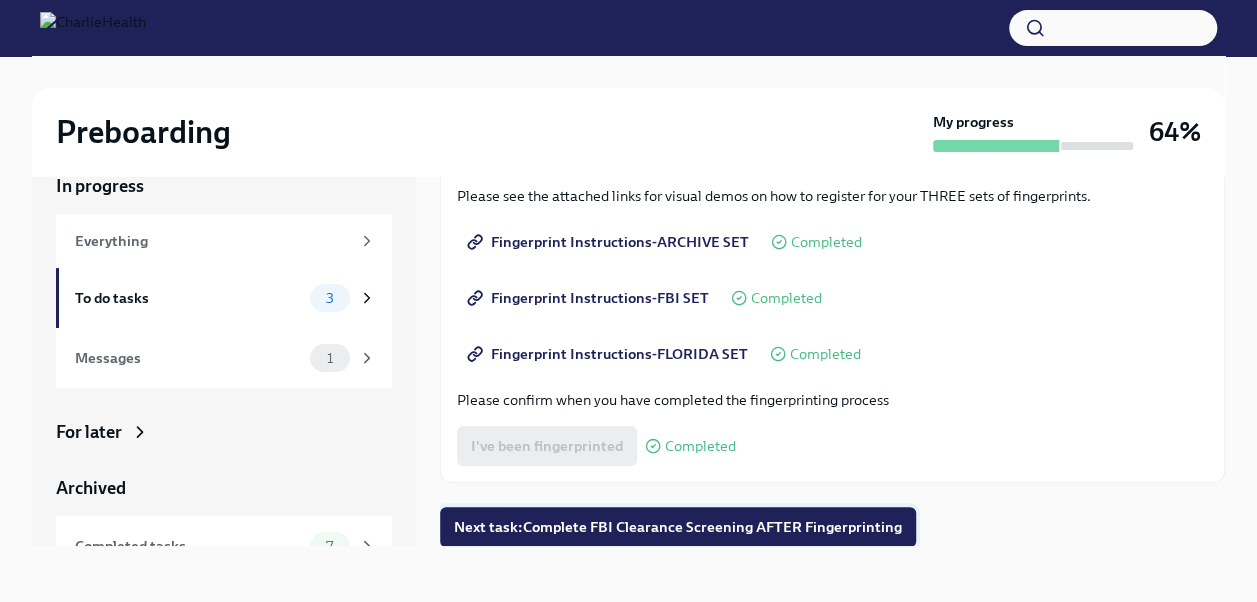 click on "Next task :  Complete FBI Clearance Screening AFTER Fingerprinting" at bounding box center (678, 527) 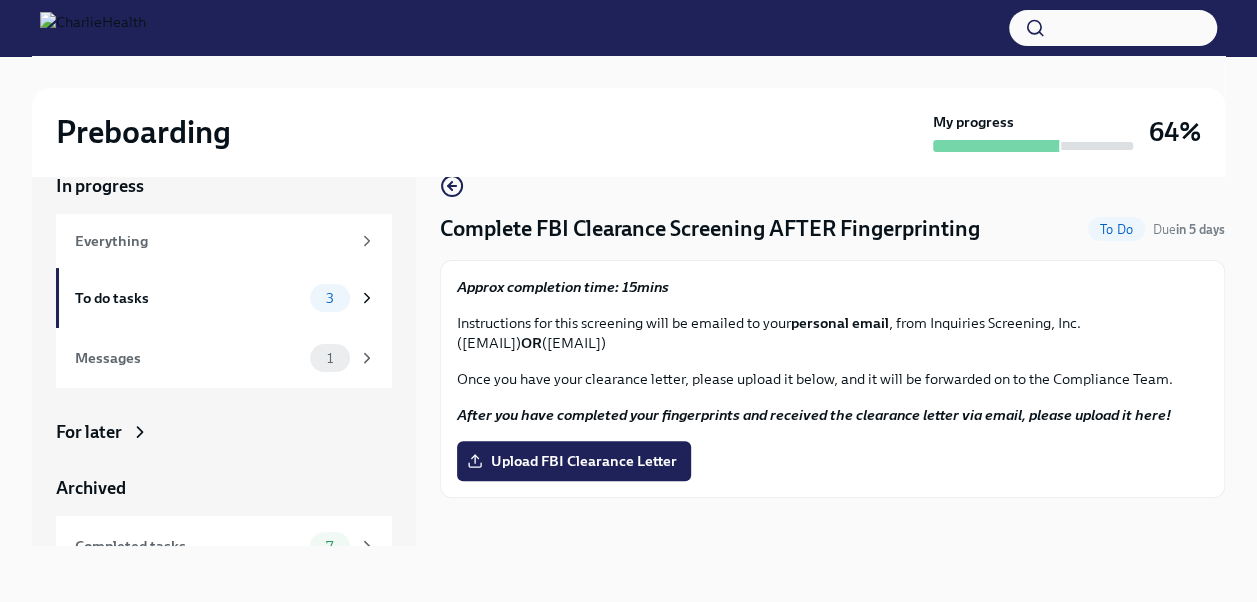 scroll, scrollTop: 0, scrollLeft: 0, axis: both 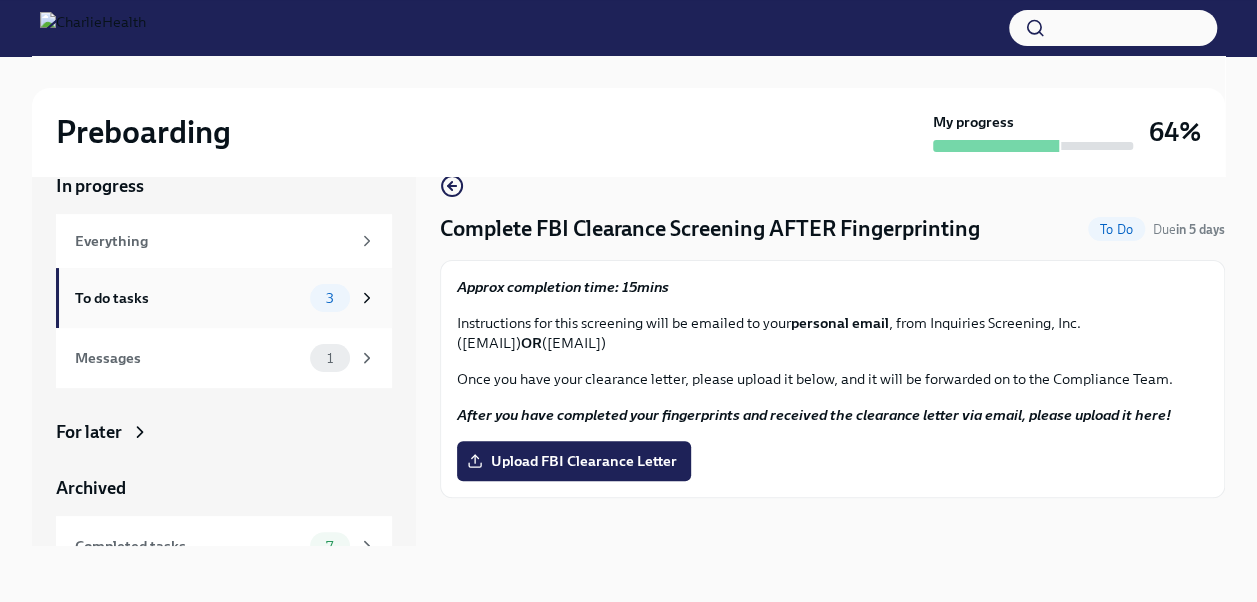 click on "To do tasks" at bounding box center [188, 298] 